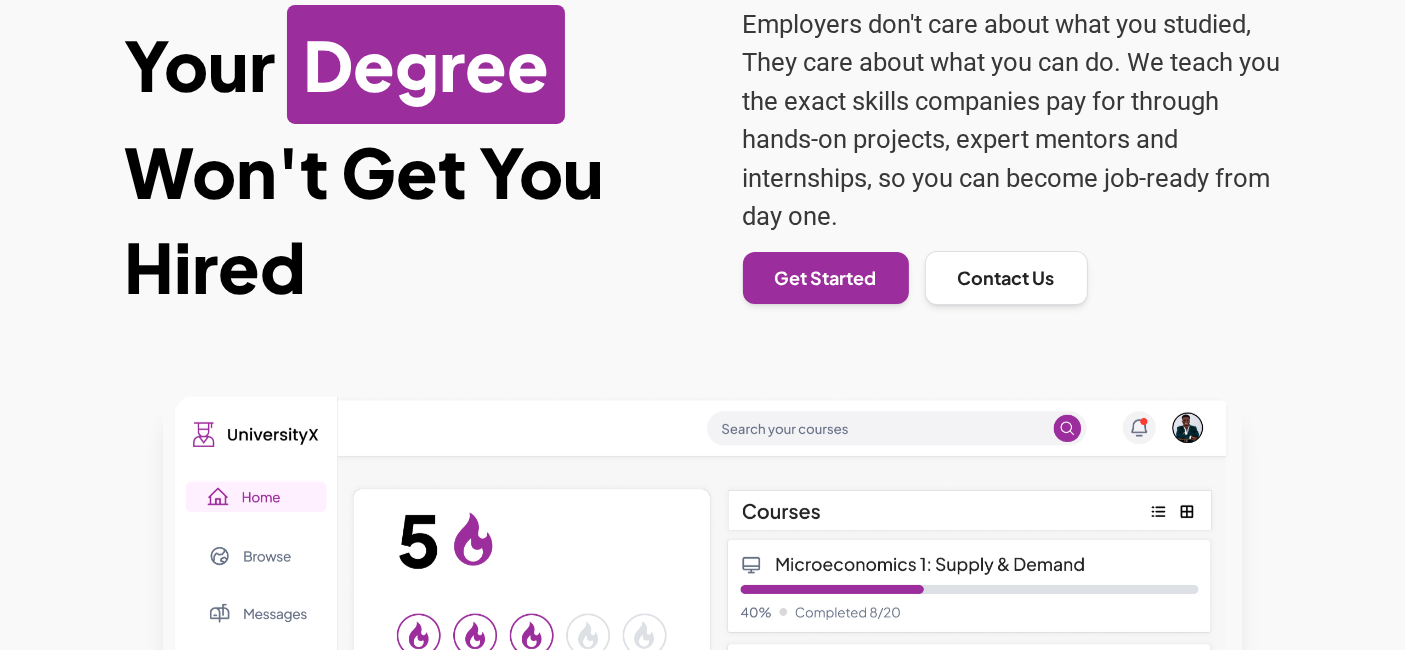 scroll, scrollTop: 0, scrollLeft: 0, axis: both 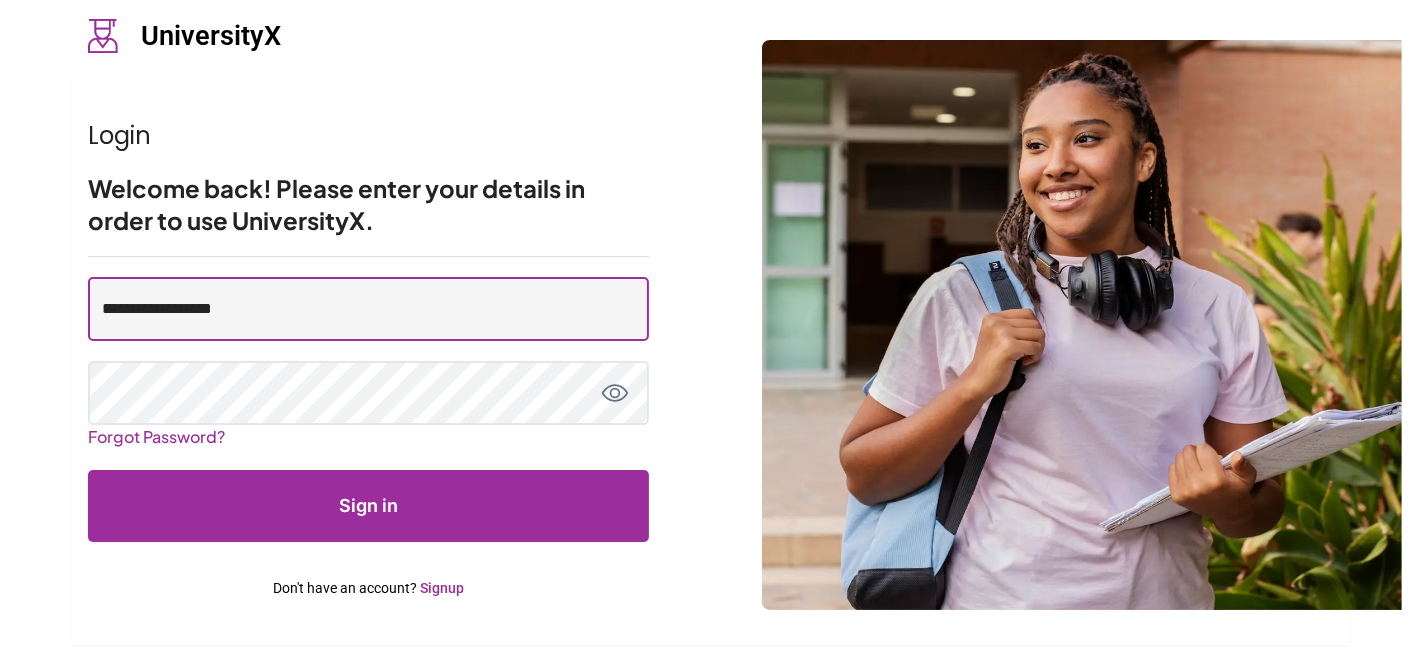 click on "**********" at bounding box center [368, 309] 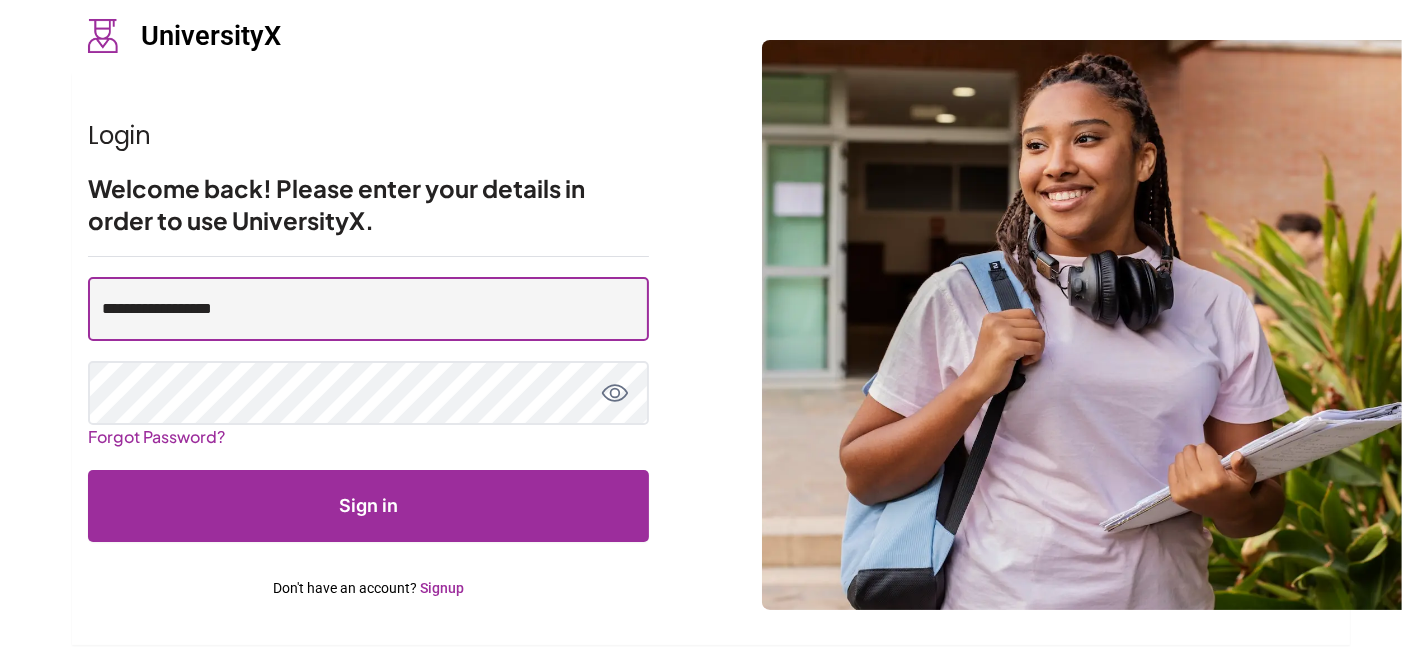 click on "**********" at bounding box center [368, 309] 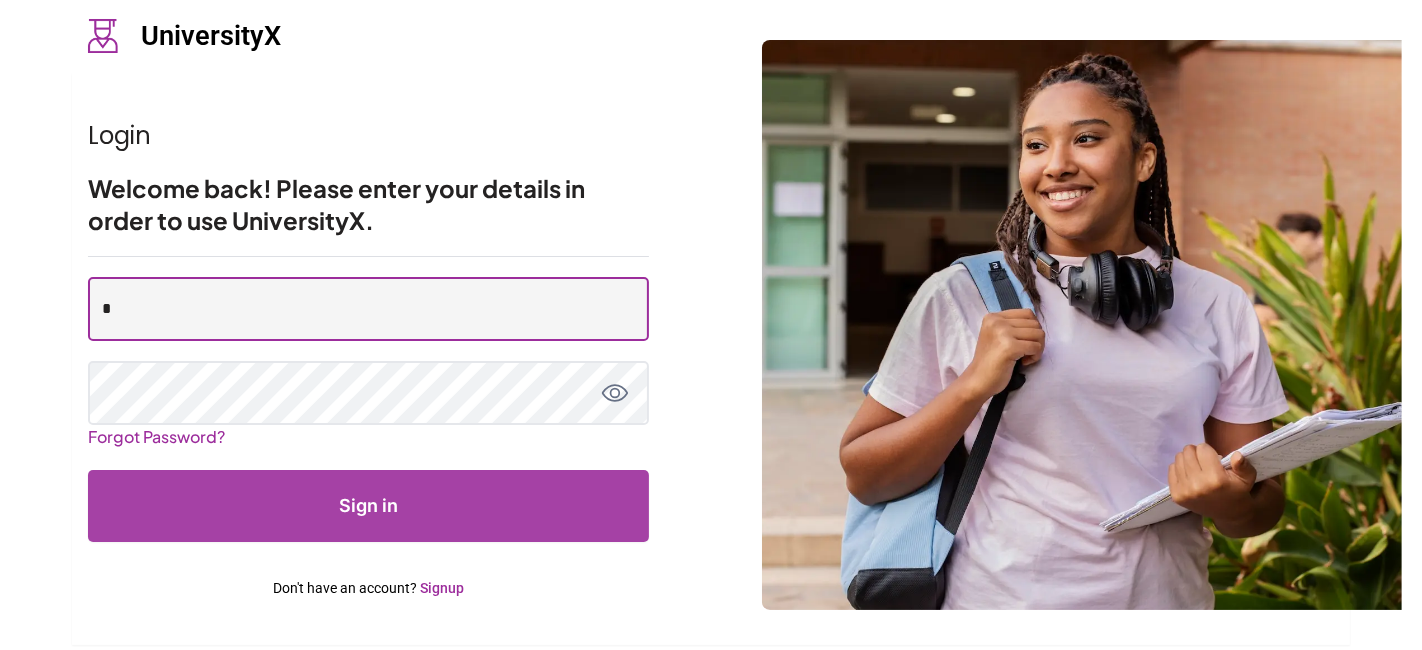 type on "**********" 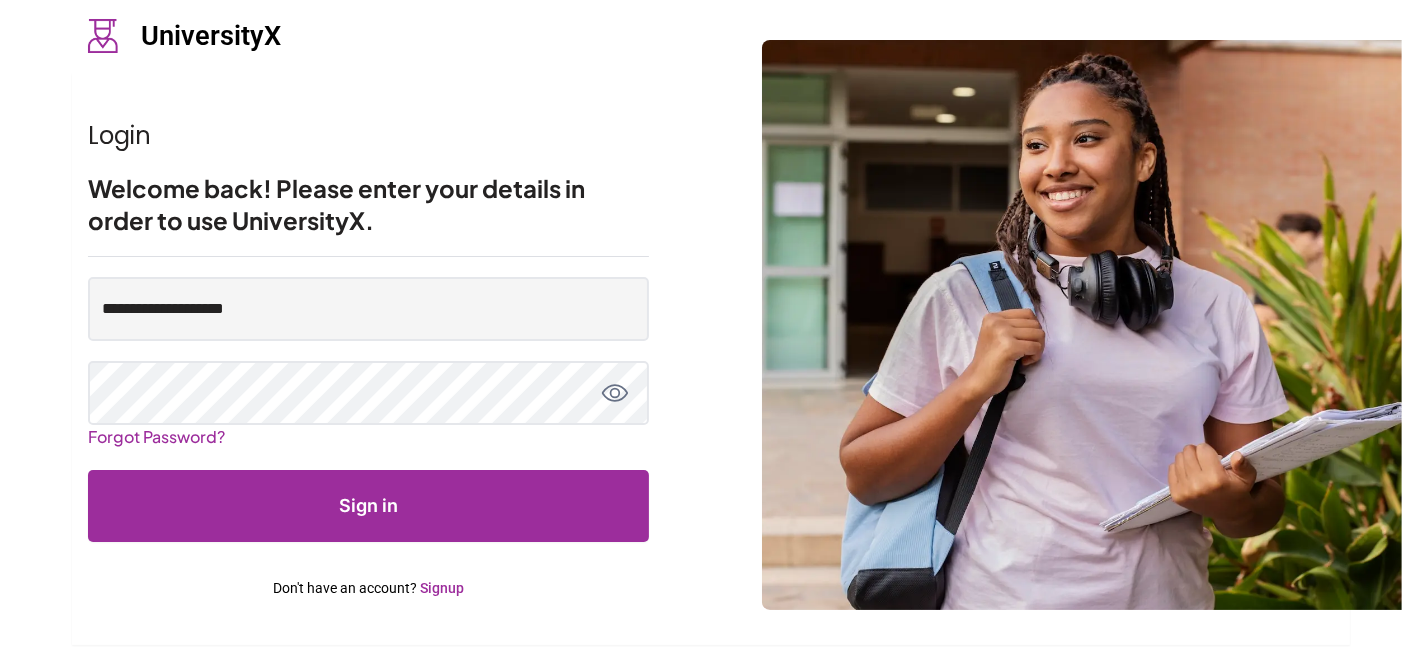 click on "Sign in" at bounding box center [368, 506] 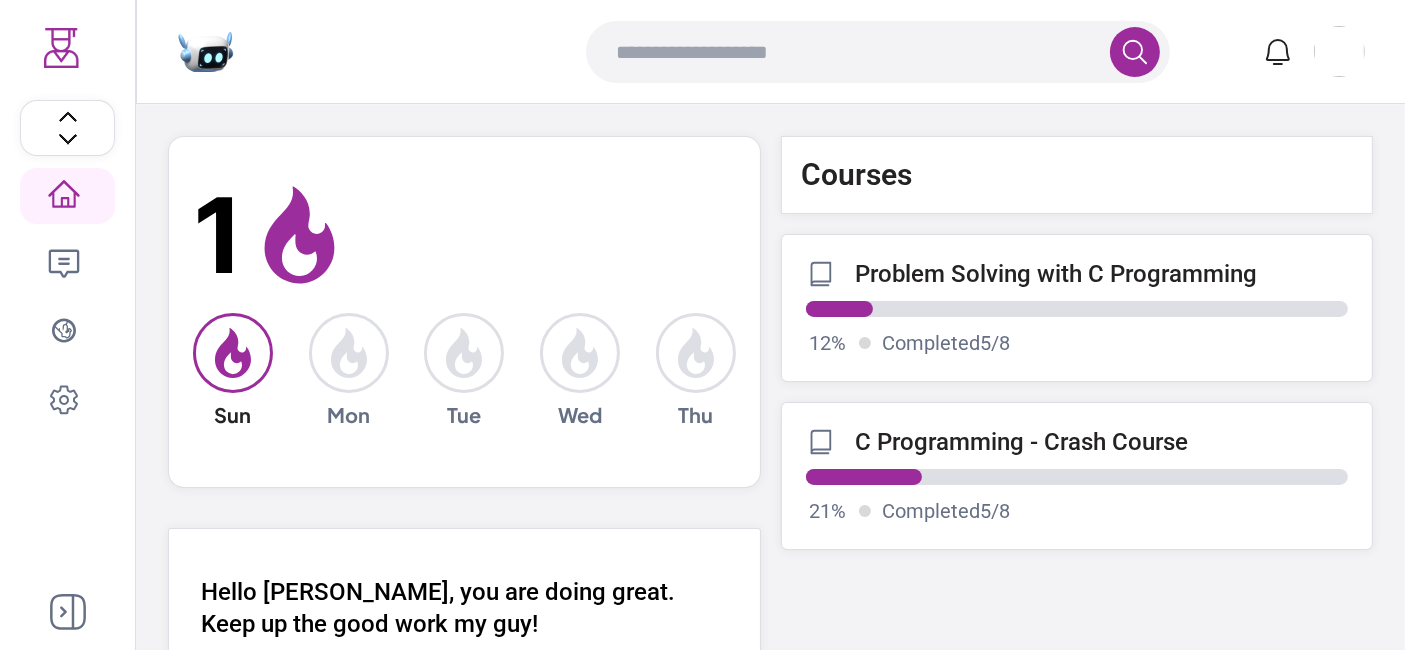 click on "C Programming - Crash Course" at bounding box center (1022, 442) 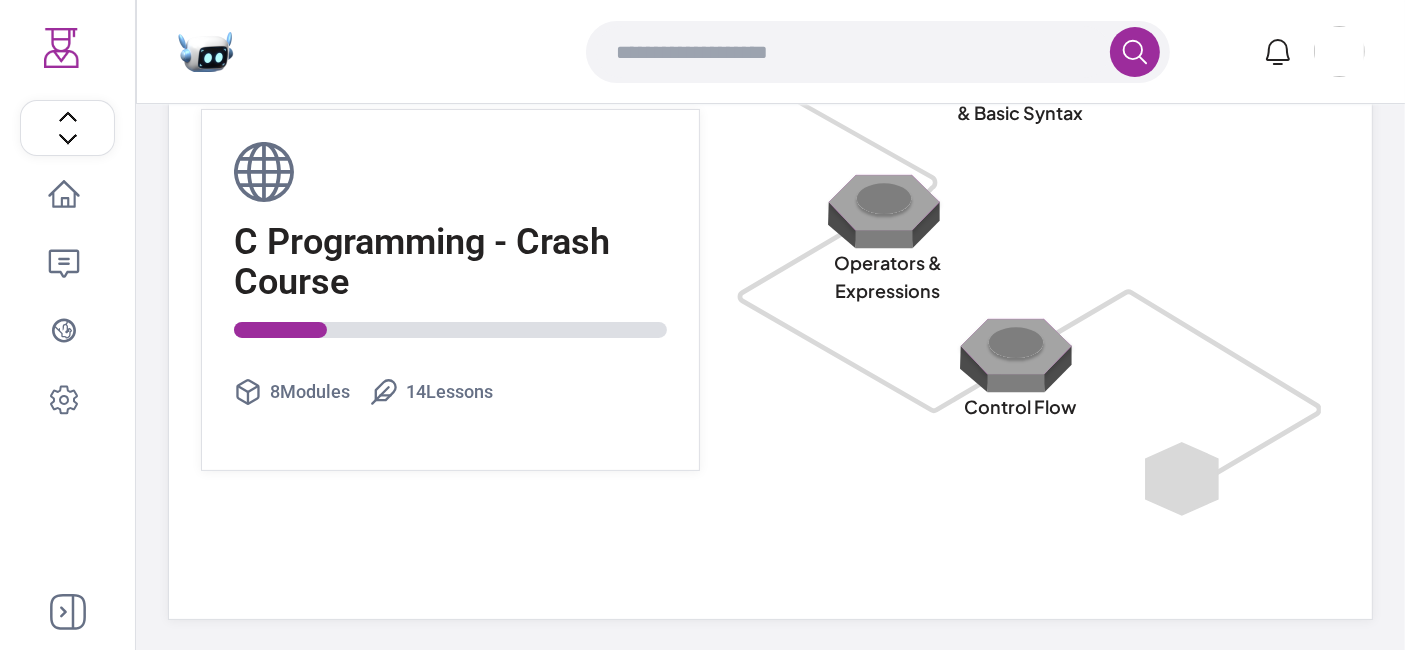 scroll, scrollTop: 0, scrollLeft: 0, axis: both 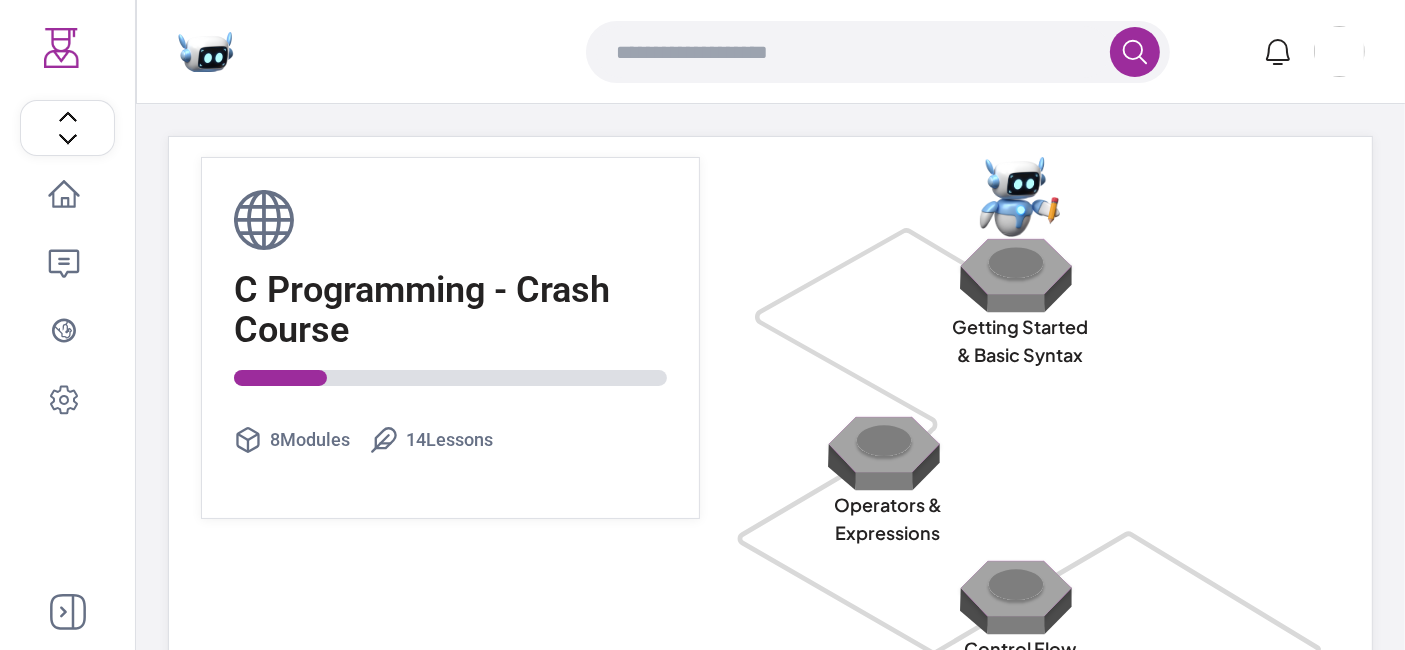 click at bounding box center (1020, 275) 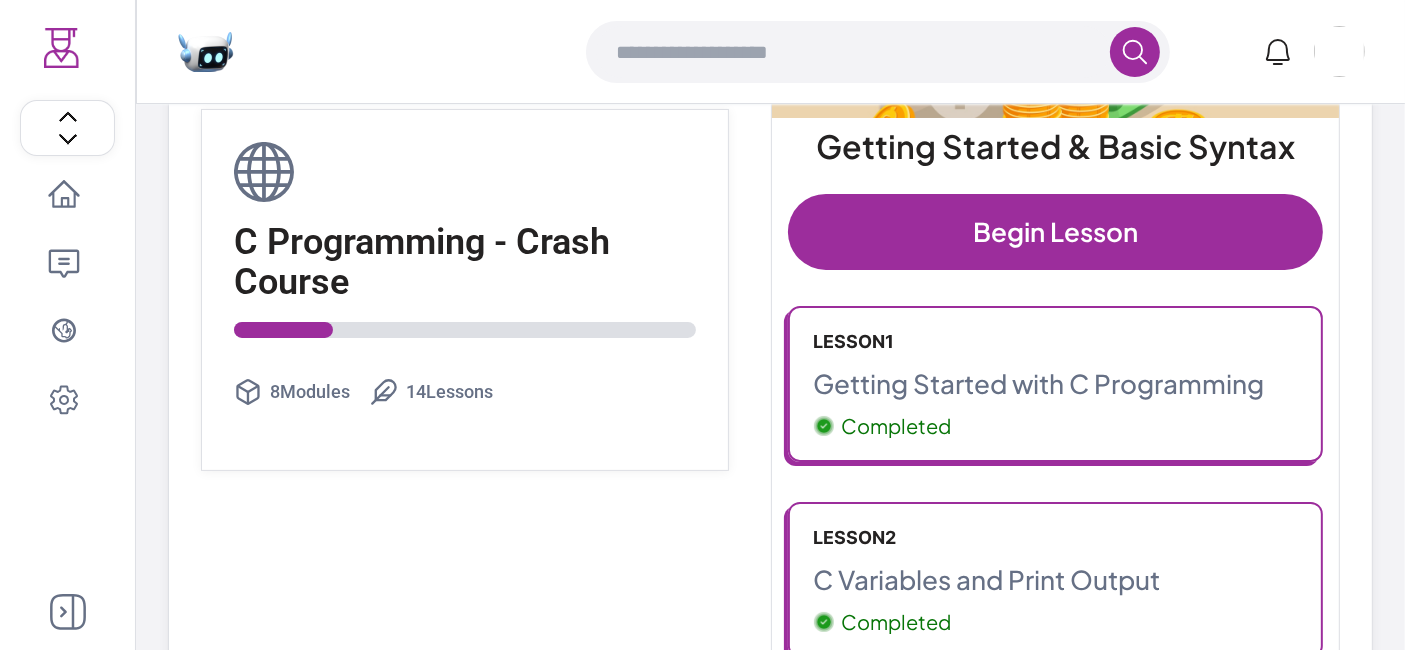 scroll, scrollTop: 222, scrollLeft: 0, axis: vertical 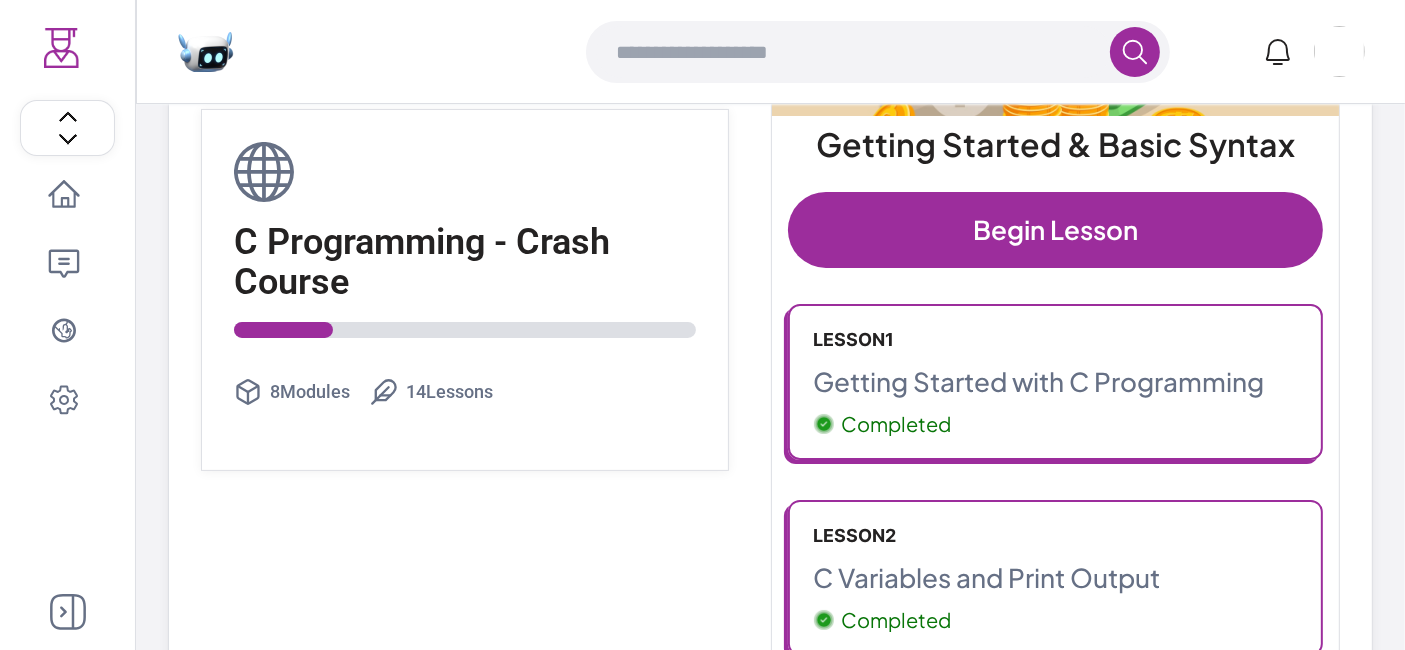 click on "Getting Started with C Programming" at bounding box center (1056, 382) 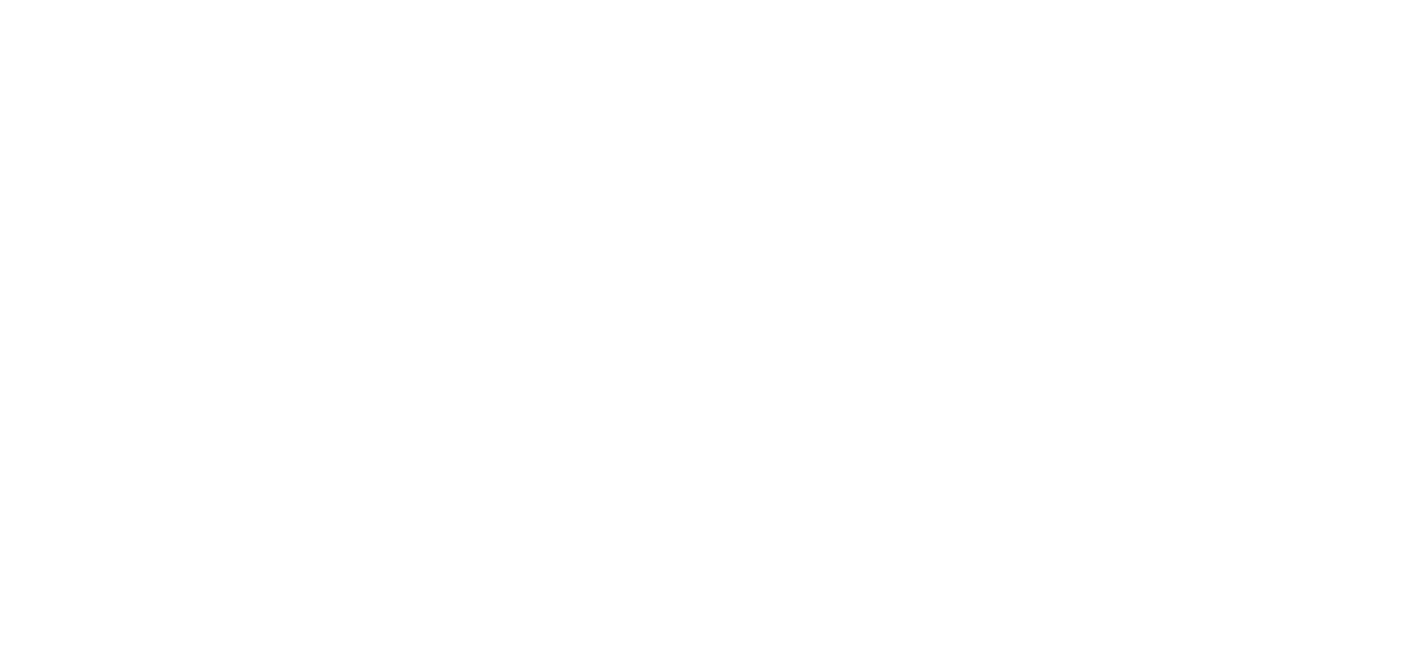 scroll, scrollTop: 0, scrollLeft: 0, axis: both 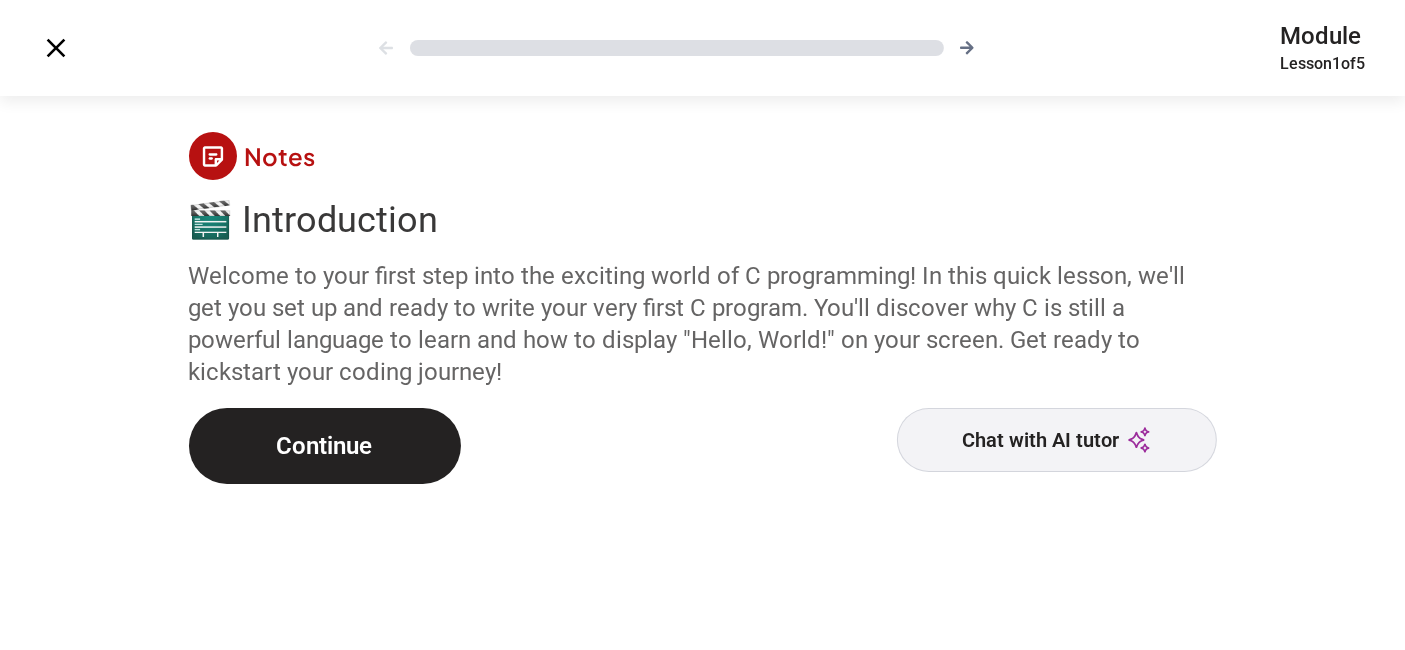 click on "Continue" at bounding box center (325, 446) 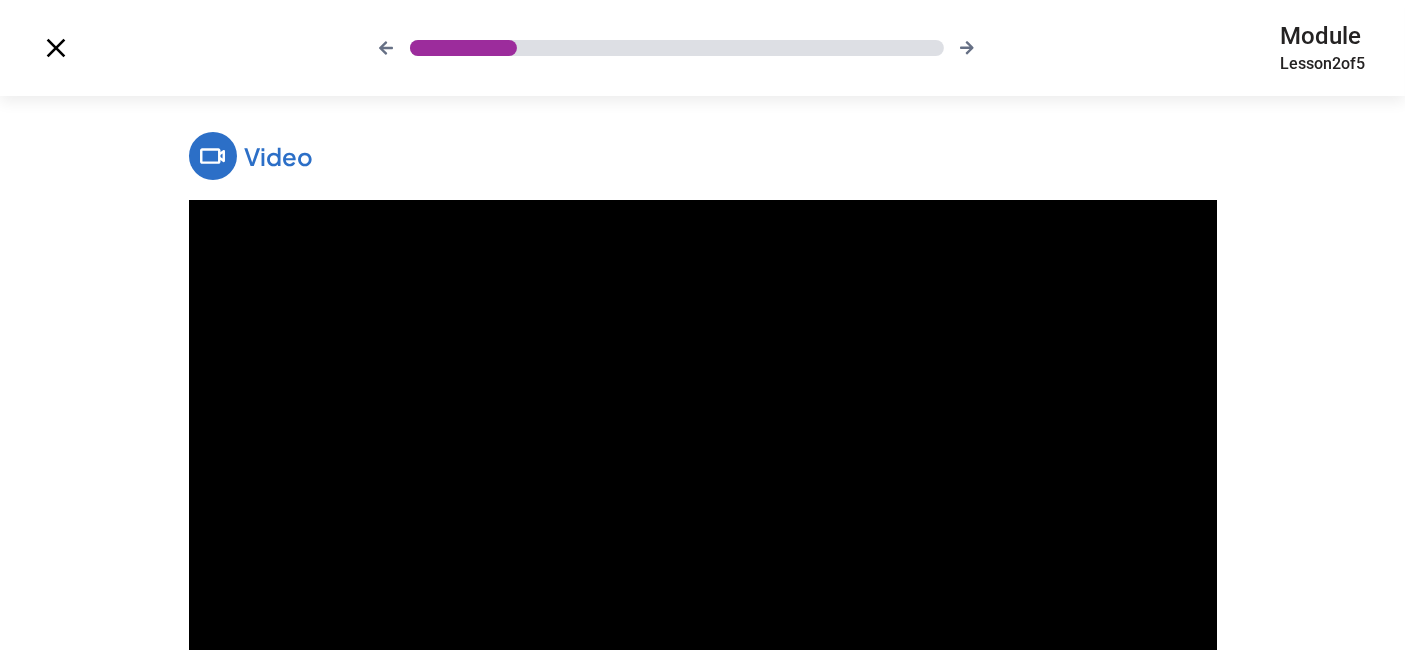 scroll, scrollTop: 173, scrollLeft: 0, axis: vertical 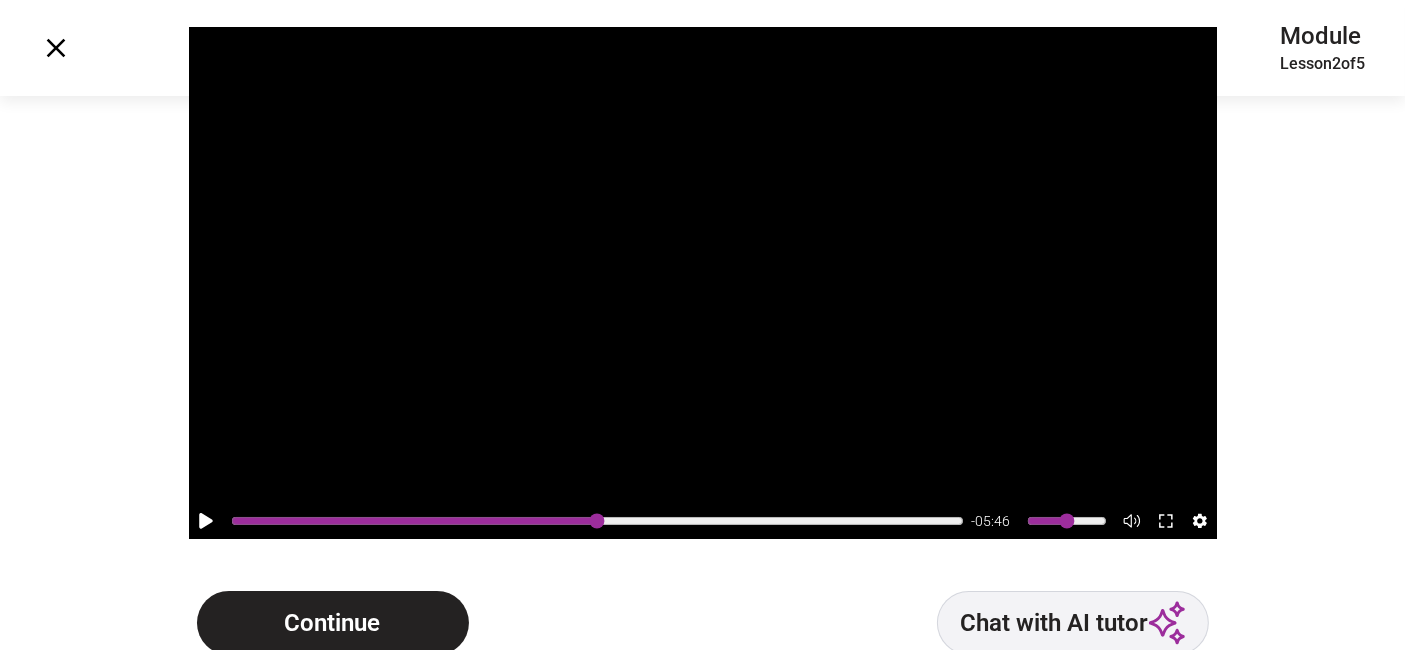 type on "***" 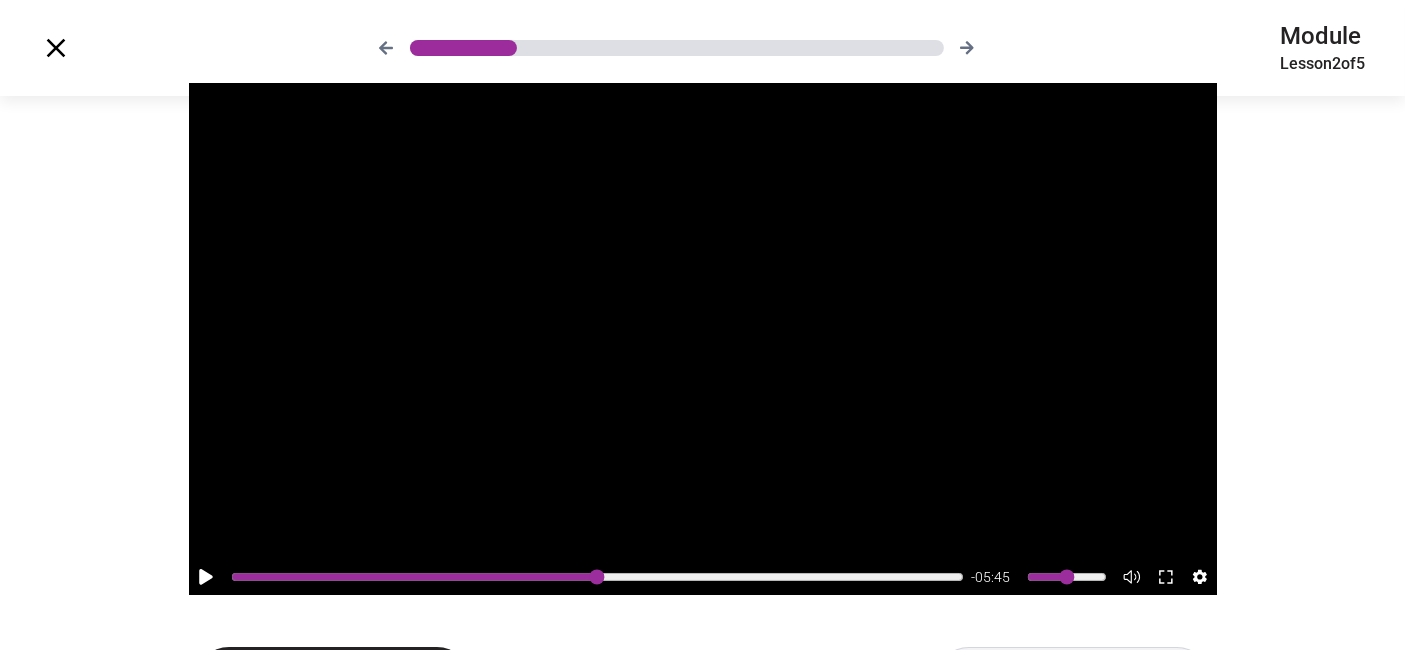 scroll, scrollTop: 209, scrollLeft: 0, axis: vertical 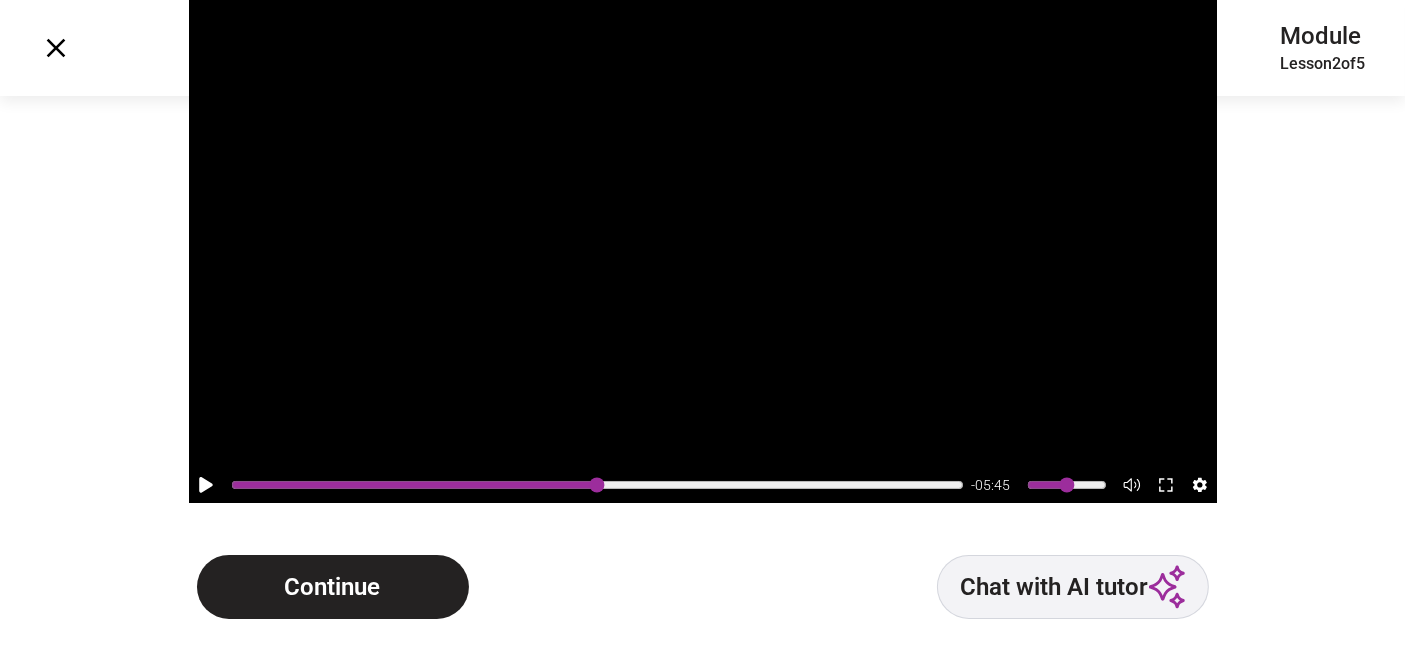 click on "Continue" at bounding box center [333, 587] 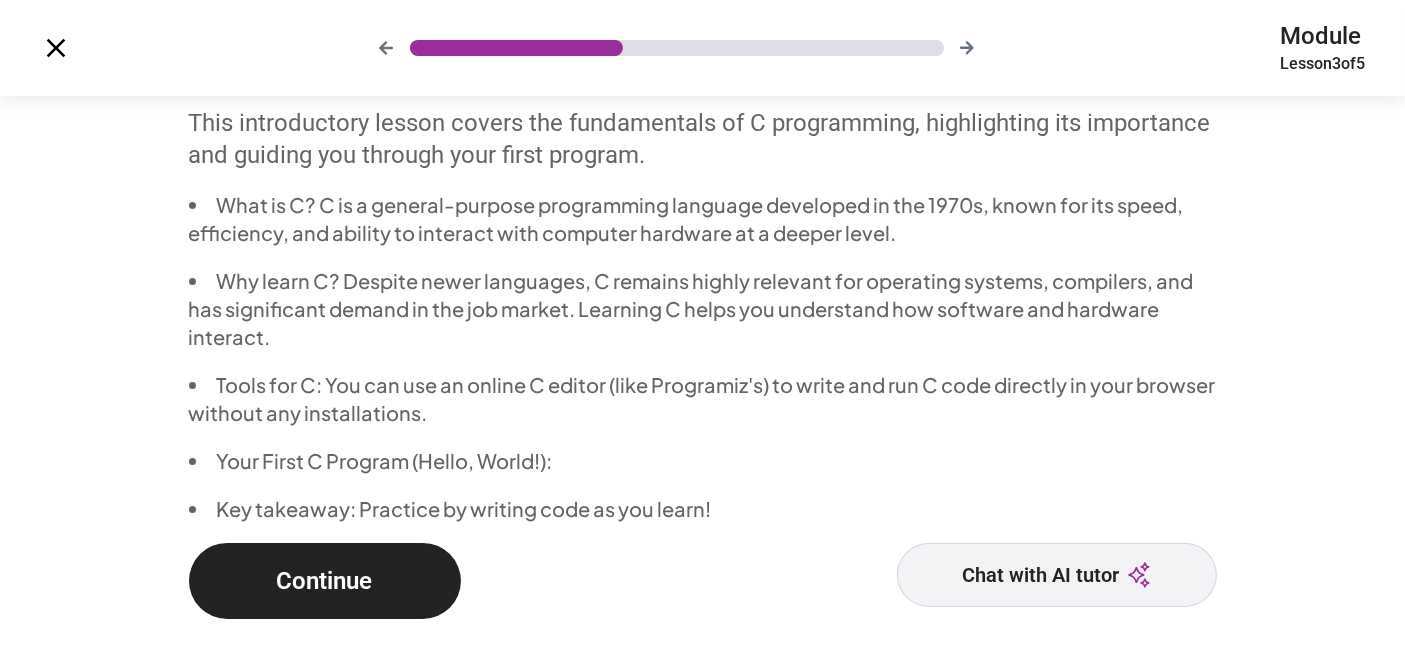 scroll, scrollTop: 0, scrollLeft: 0, axis: both 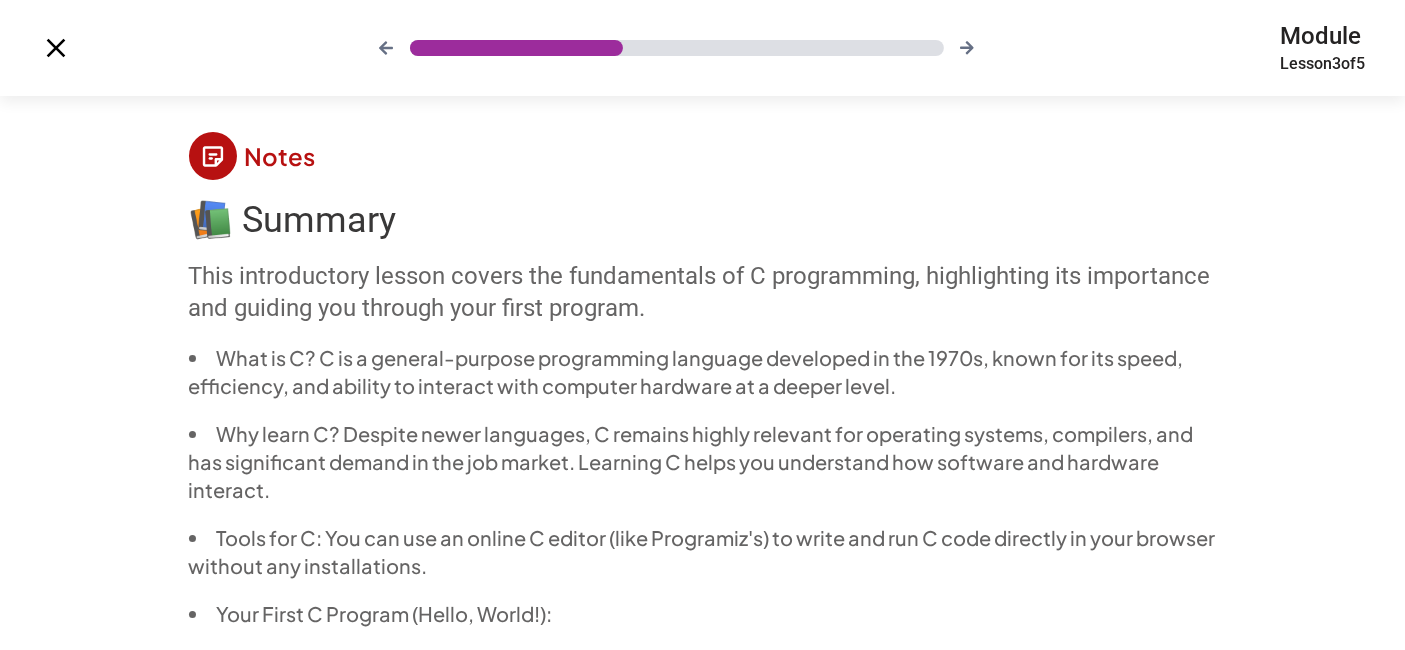 click 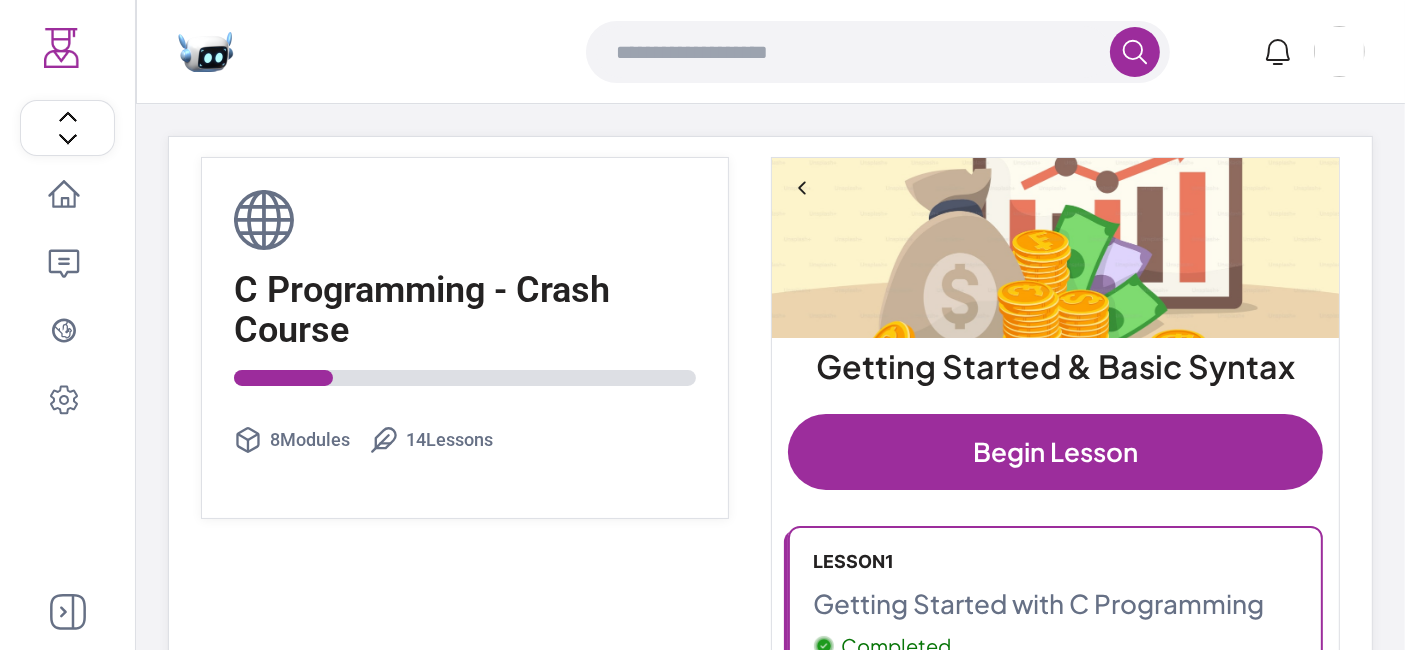 scroll, scrollTop: 222, scrollLeft: 0, axis: vertical 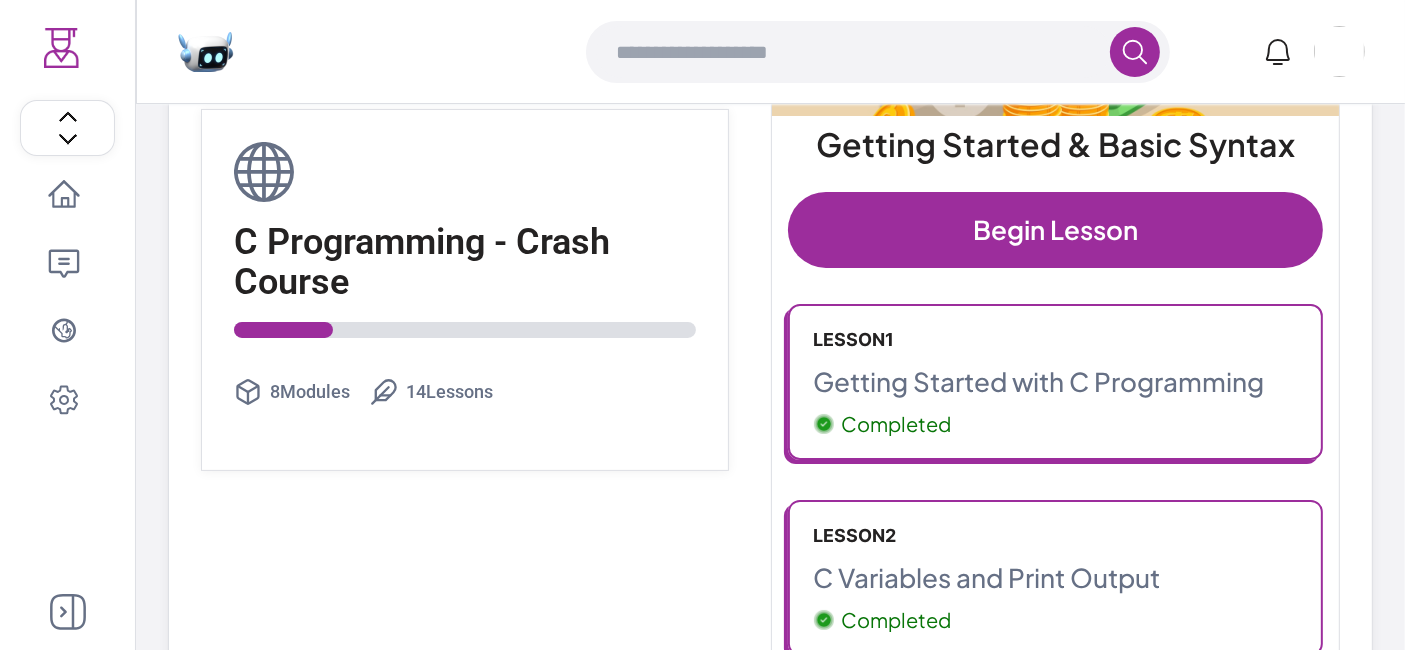 click 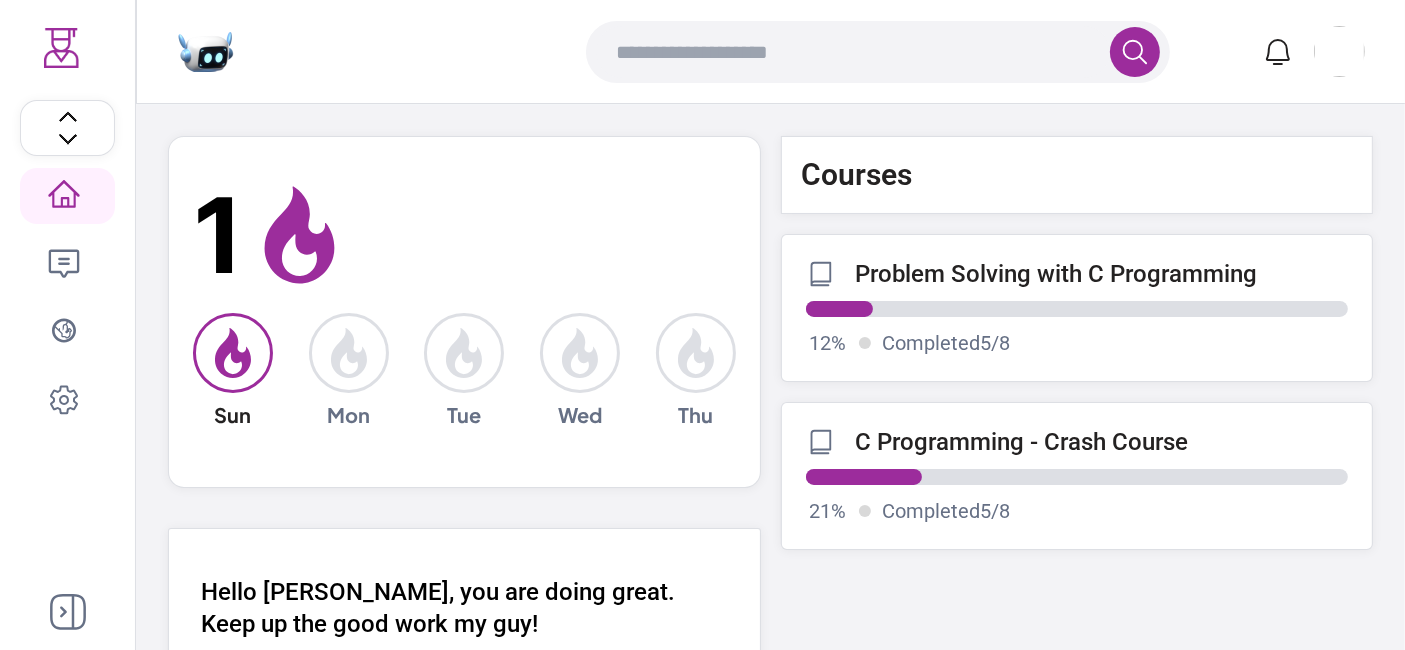 scroll, scrollTop: 309, scrollLeft: 0, axis: vertical 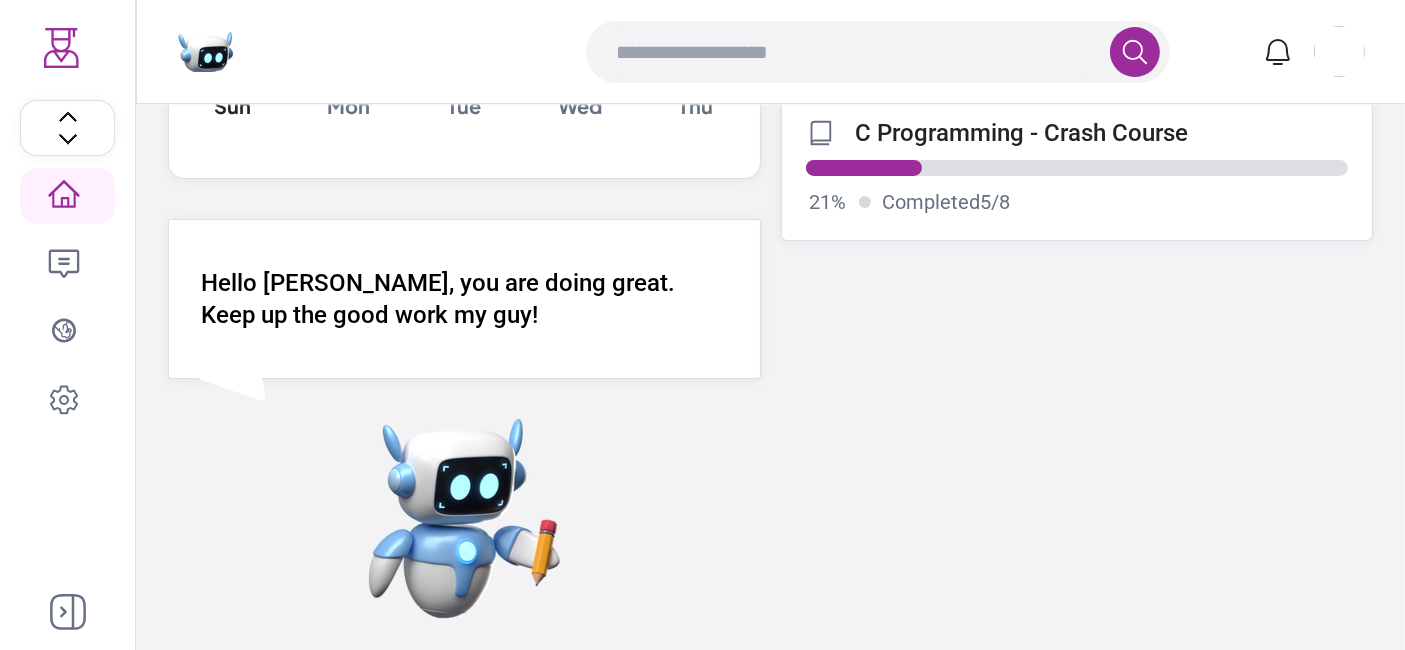 click 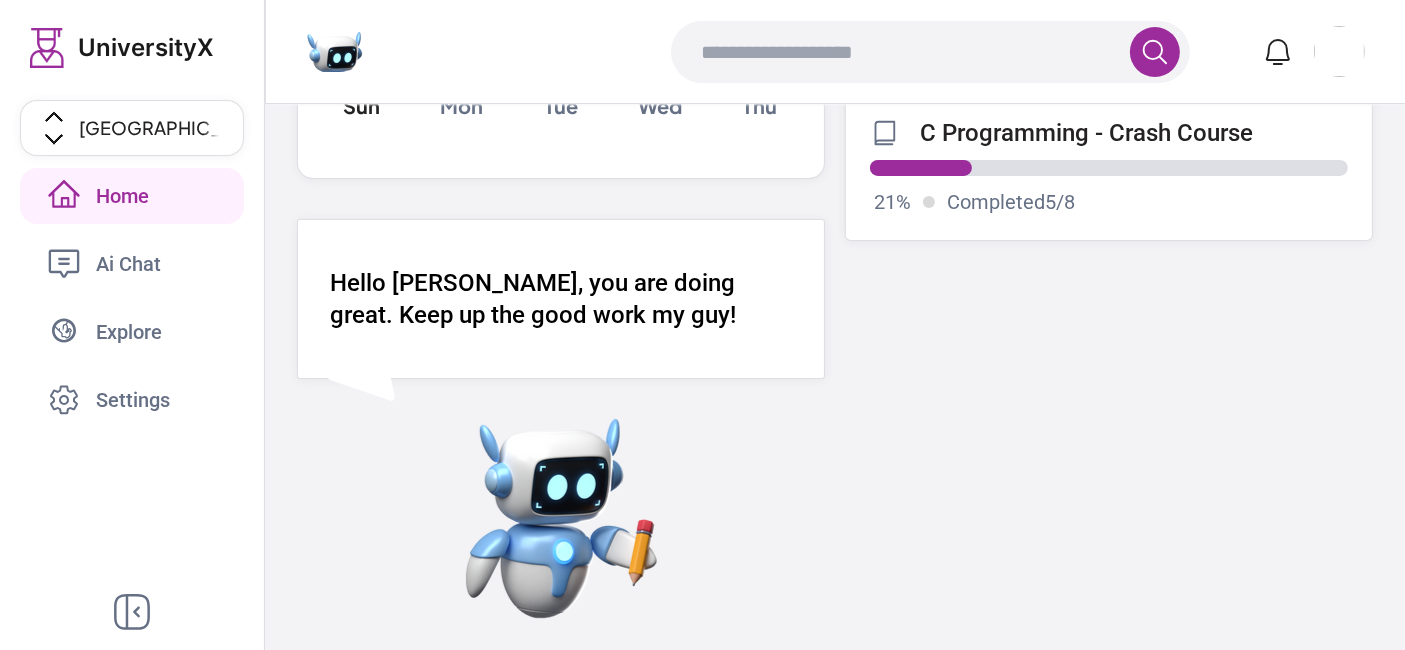 scroll, scrollTop: 0, scrollLeft: 0, axis: both 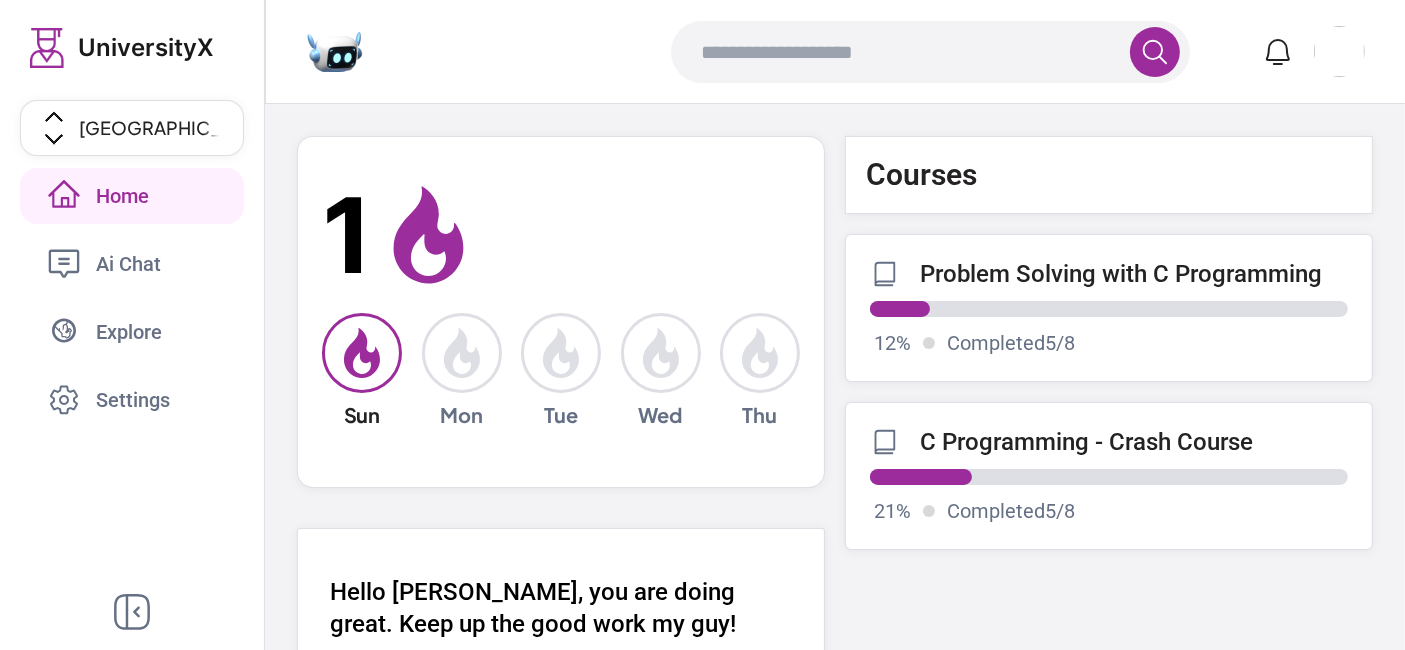 click on "Problem Solving with C Programming" at bounding box center [1121, 274] 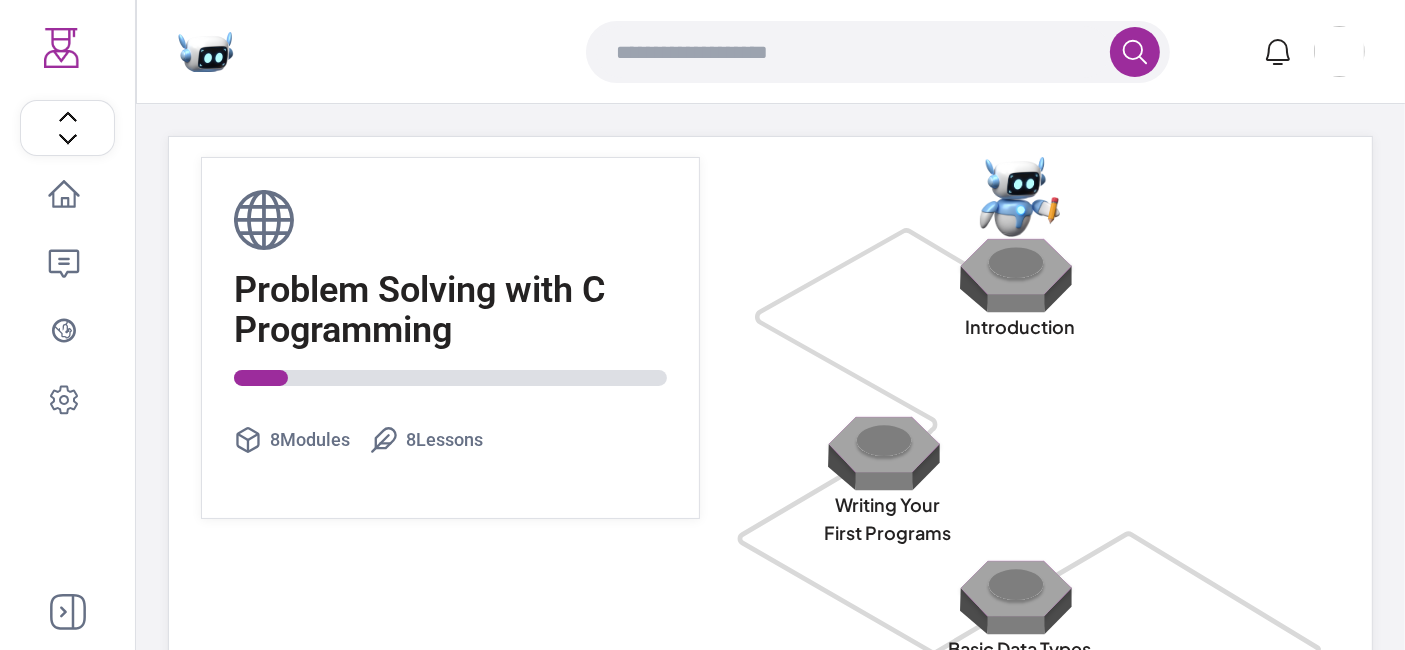 click at bounding box center (1020, 275) 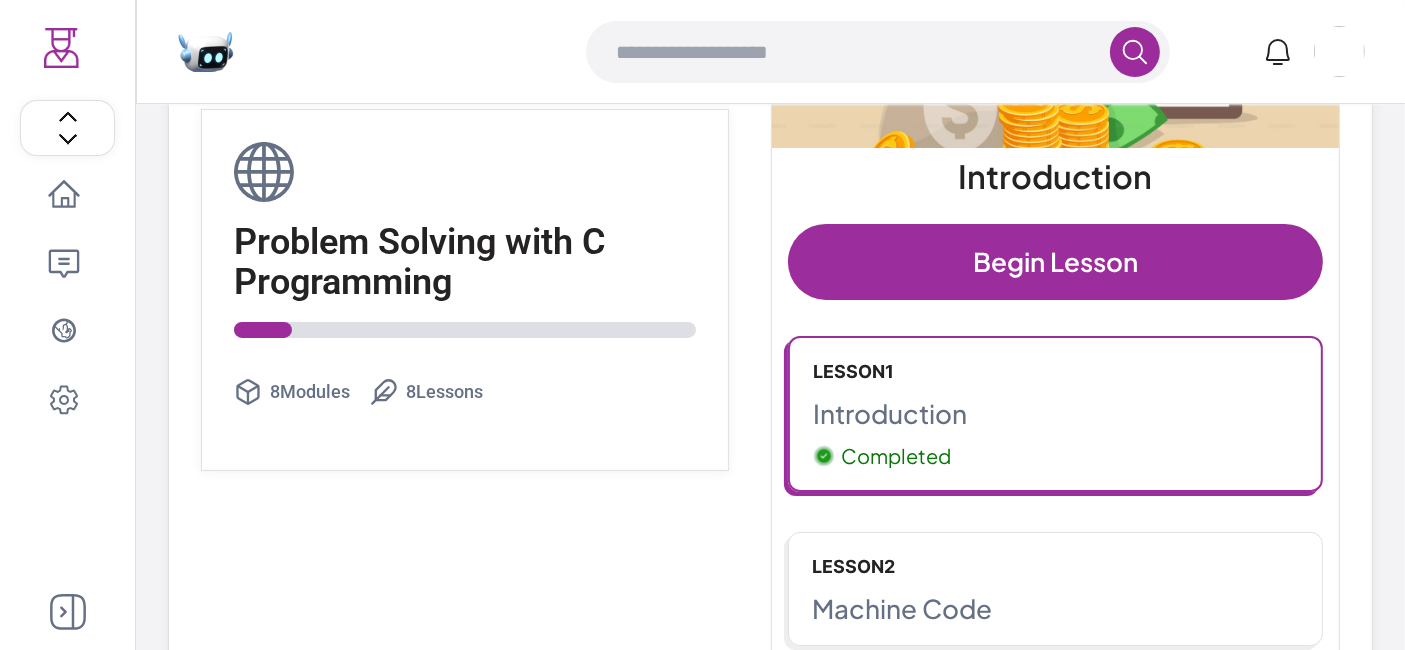 scroll, scrollTop: 235, scrollLeft: 0, axis: vertical 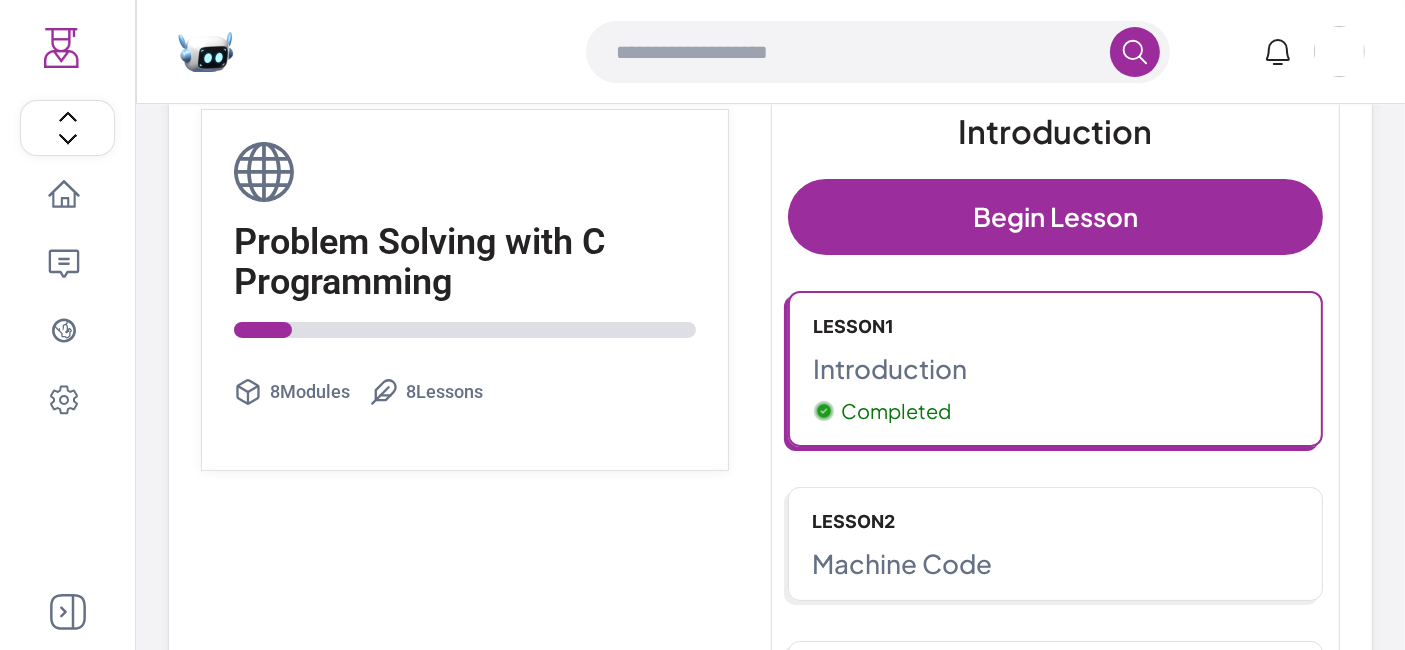click on "Lesson  1 Introduction Completed" at bounding box center (1056, 369) 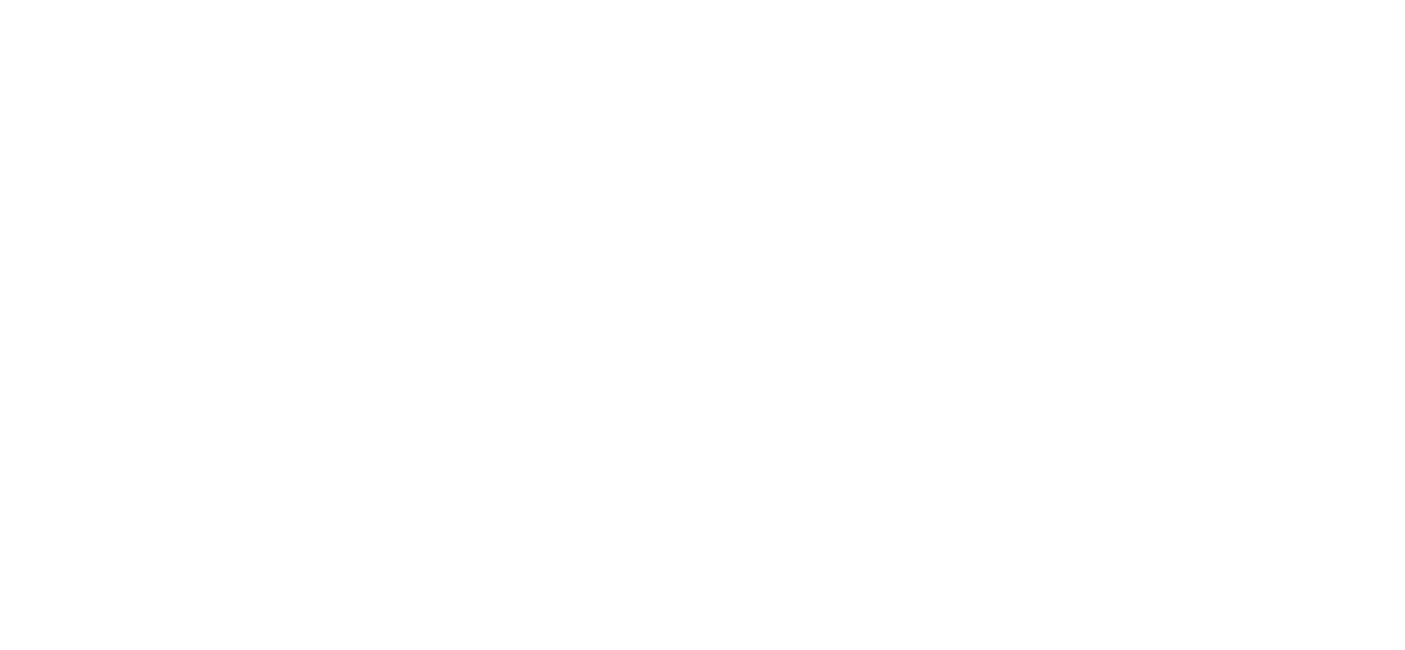scroll, scrollTop: 0, scrollLeft: 0, axis: both 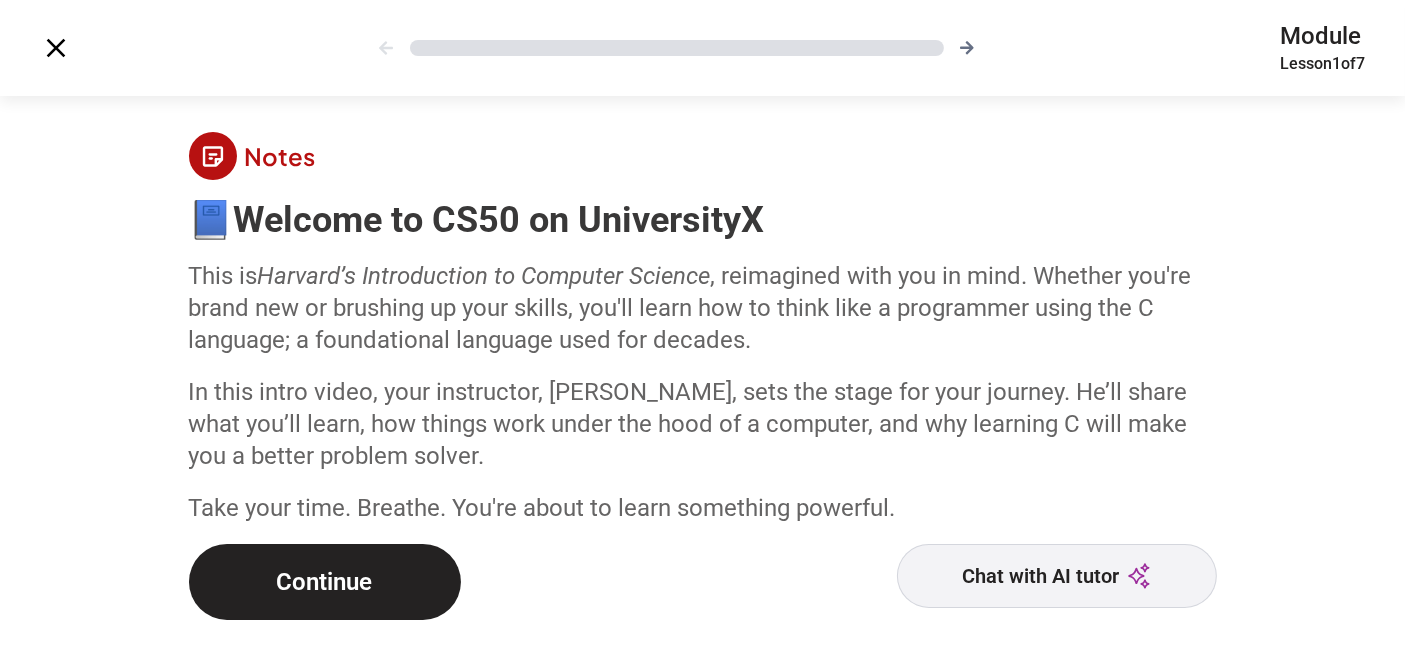 click on "Continue" at bounding box center (325, 582) 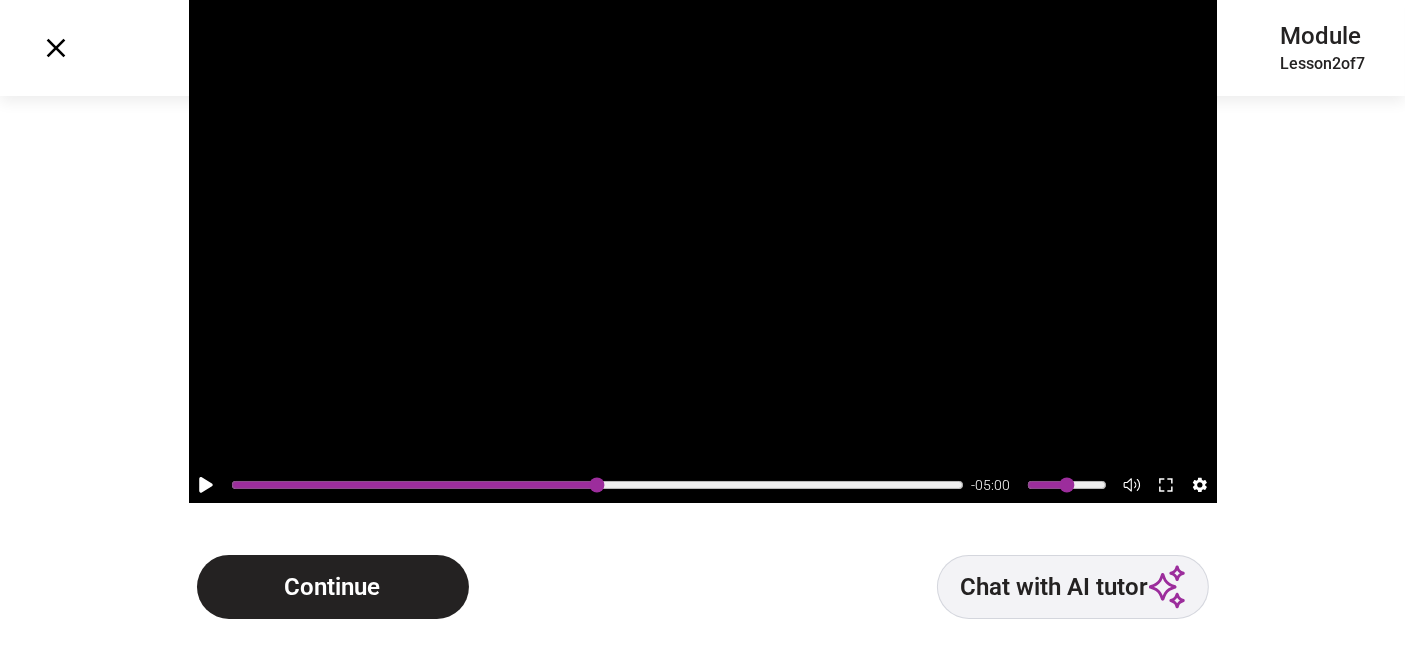 scroll, scrollTop: 0, scrollLeft: 0, axis: both 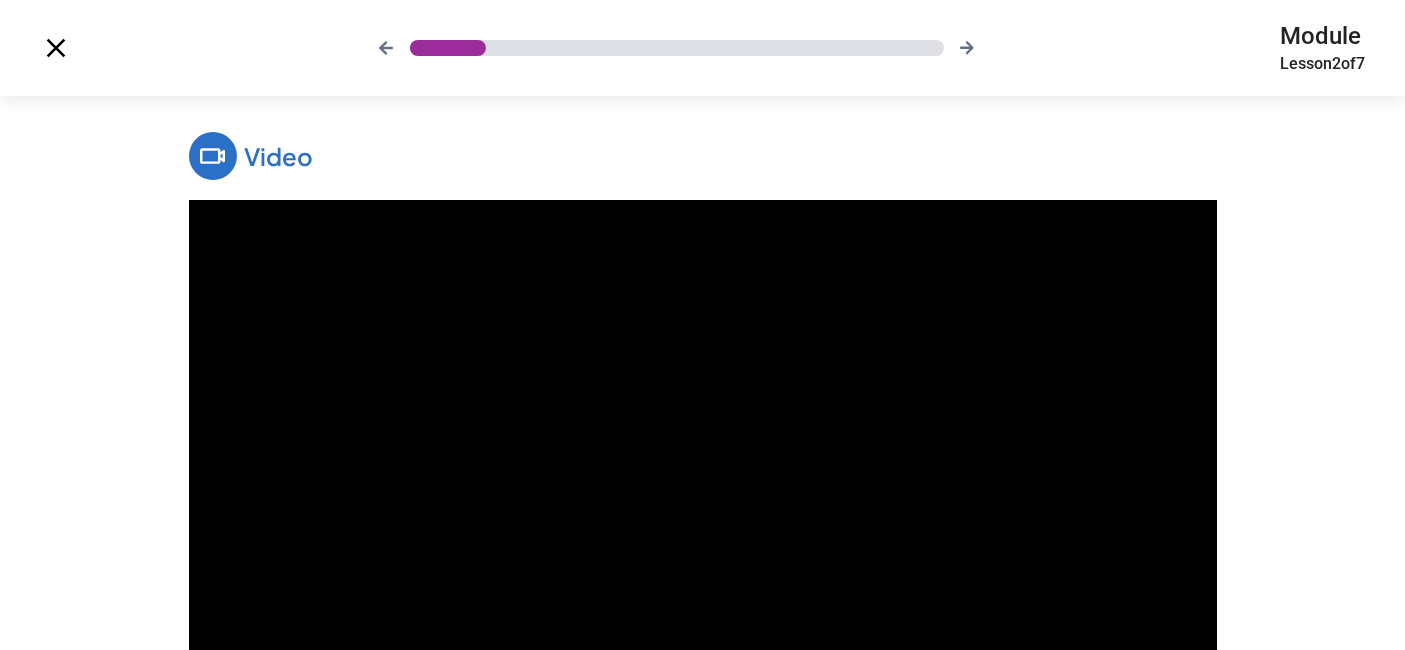 click 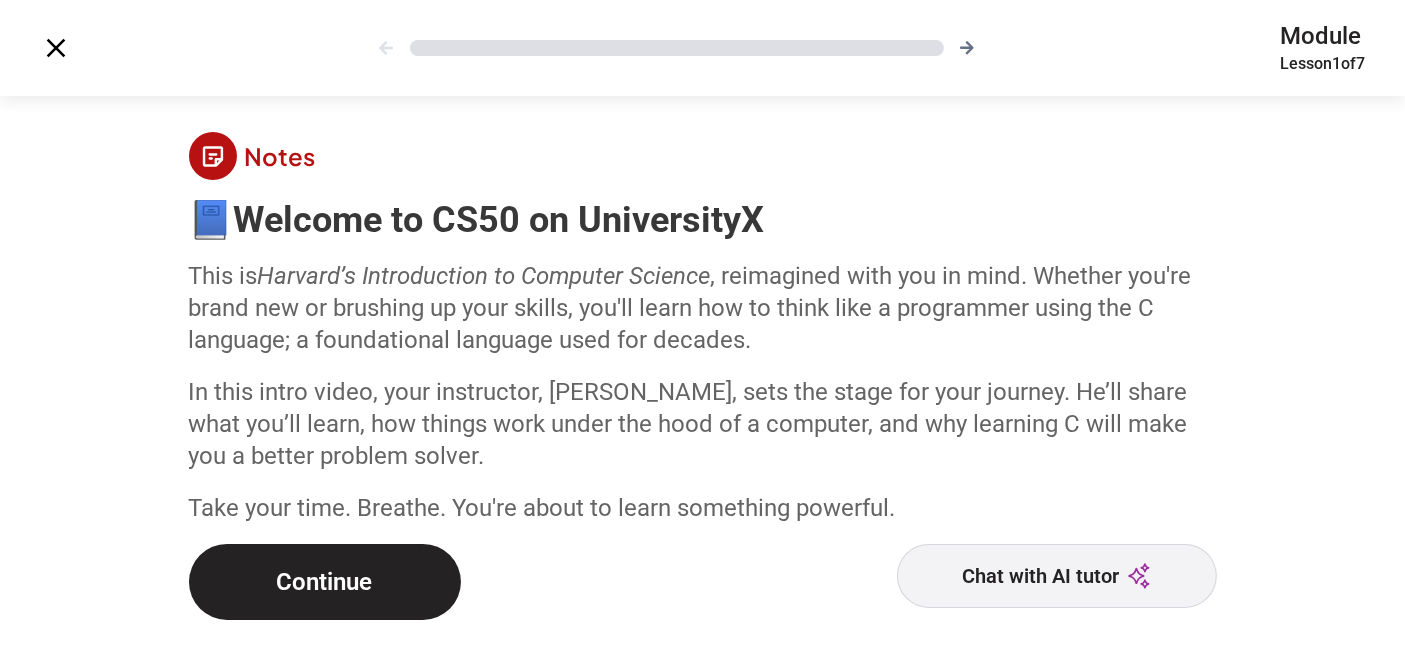 scroll, scrollTop: 2, scrollLeft: 0, axis: vertical 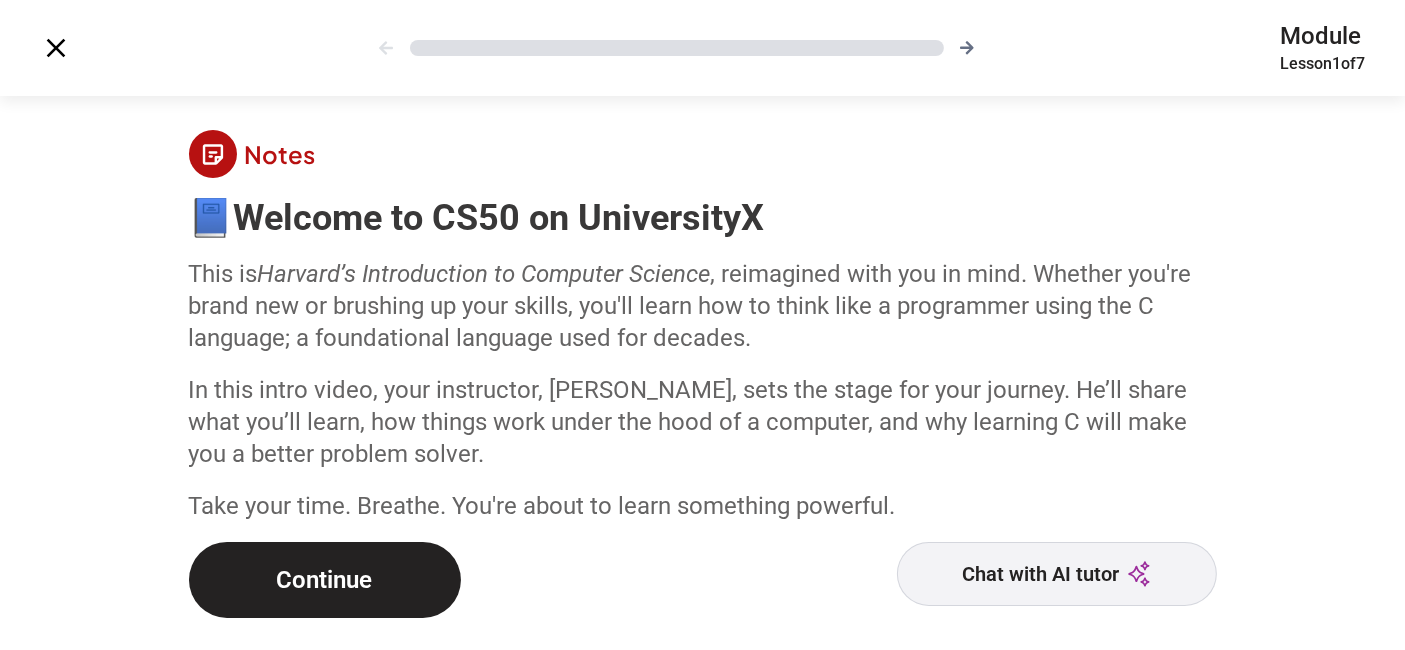 click on "Continue" at bounding box center [325, 580] 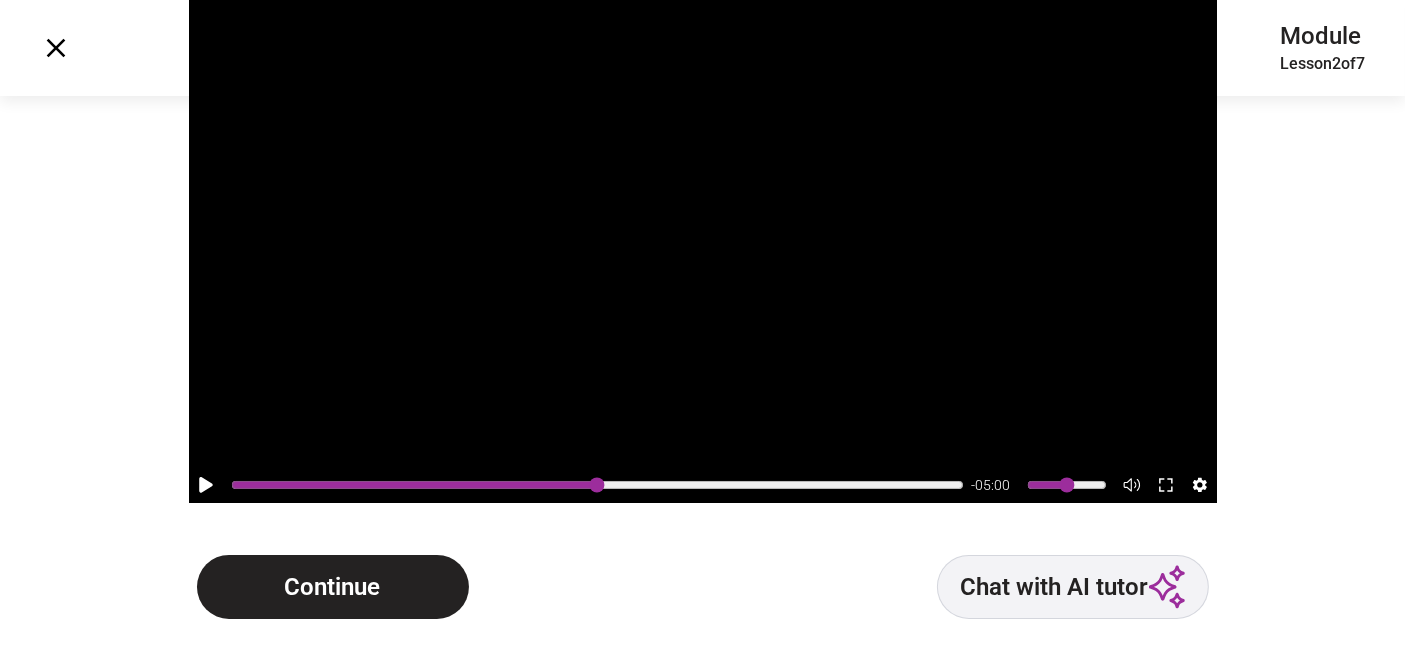 scroll, scrollTop: 200, scrollLeft: 0, axis: vertical 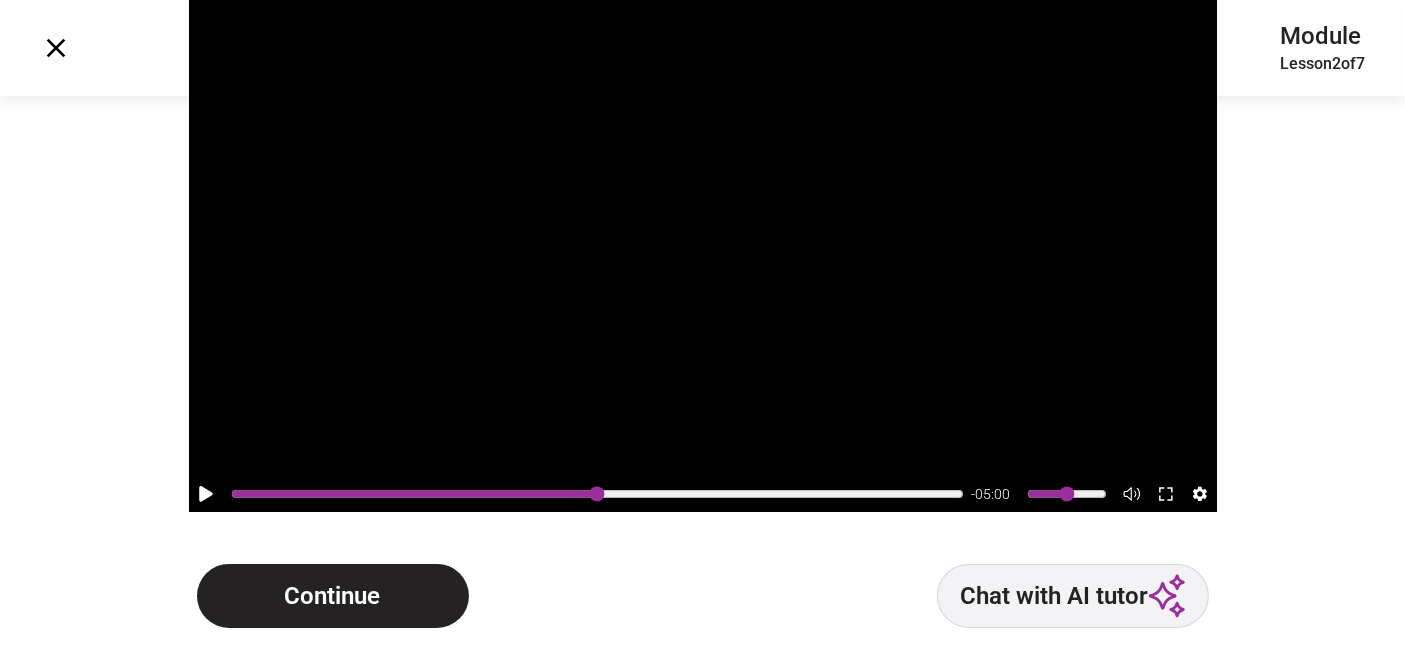 click 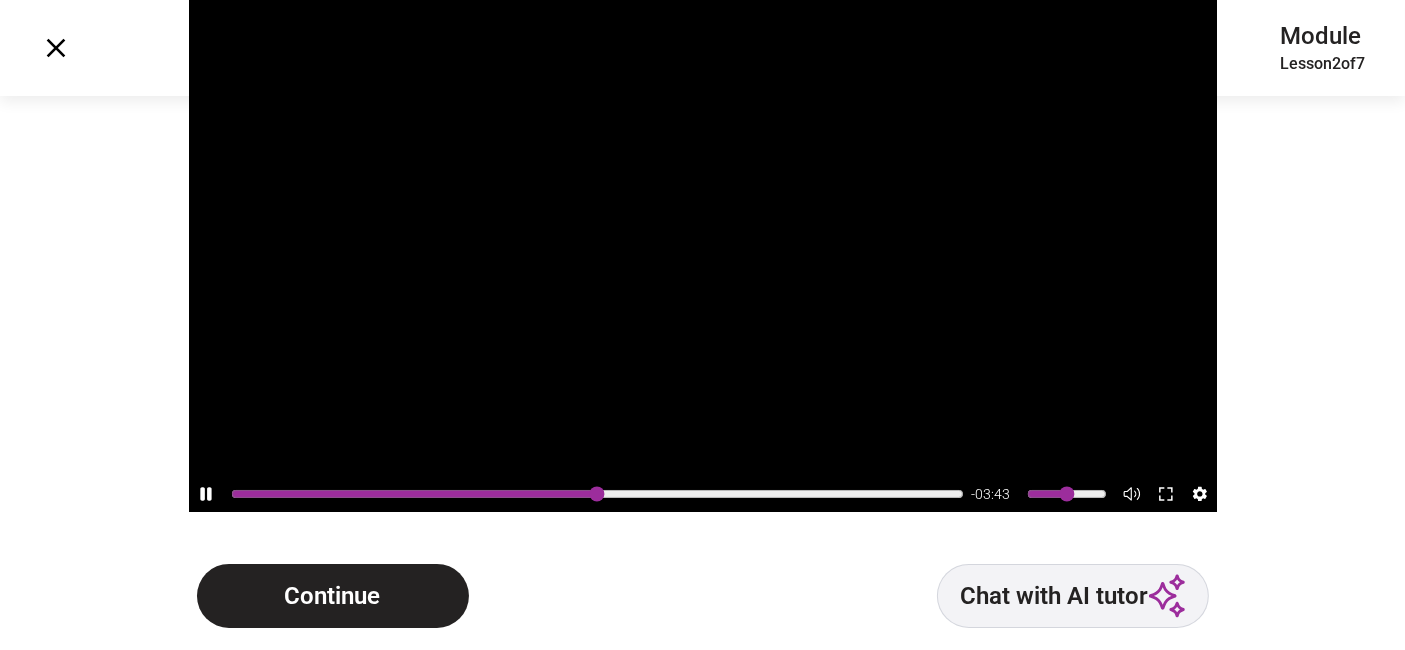drag, startPoint x: 237, startPoint y: 497, endPoint x: 502, endPoint y: 550, distance: 270.24805 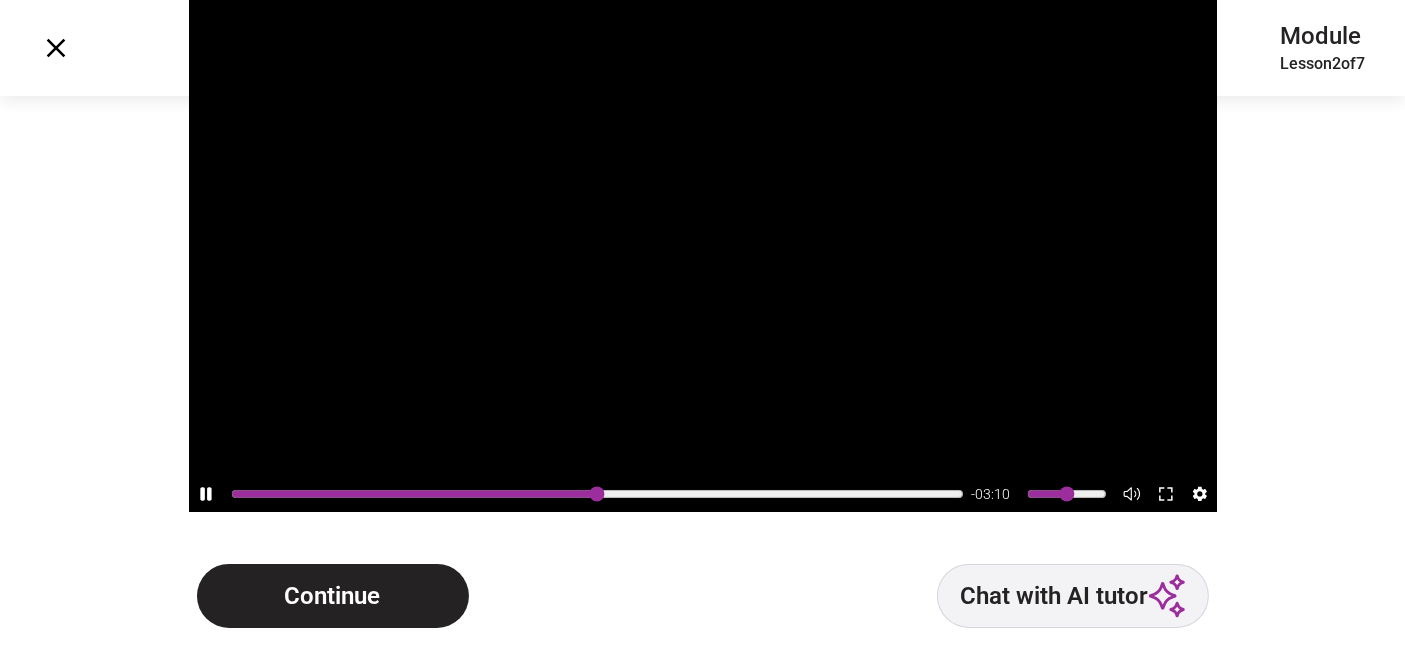 click on "Continue" at bounding box center (333, 596) 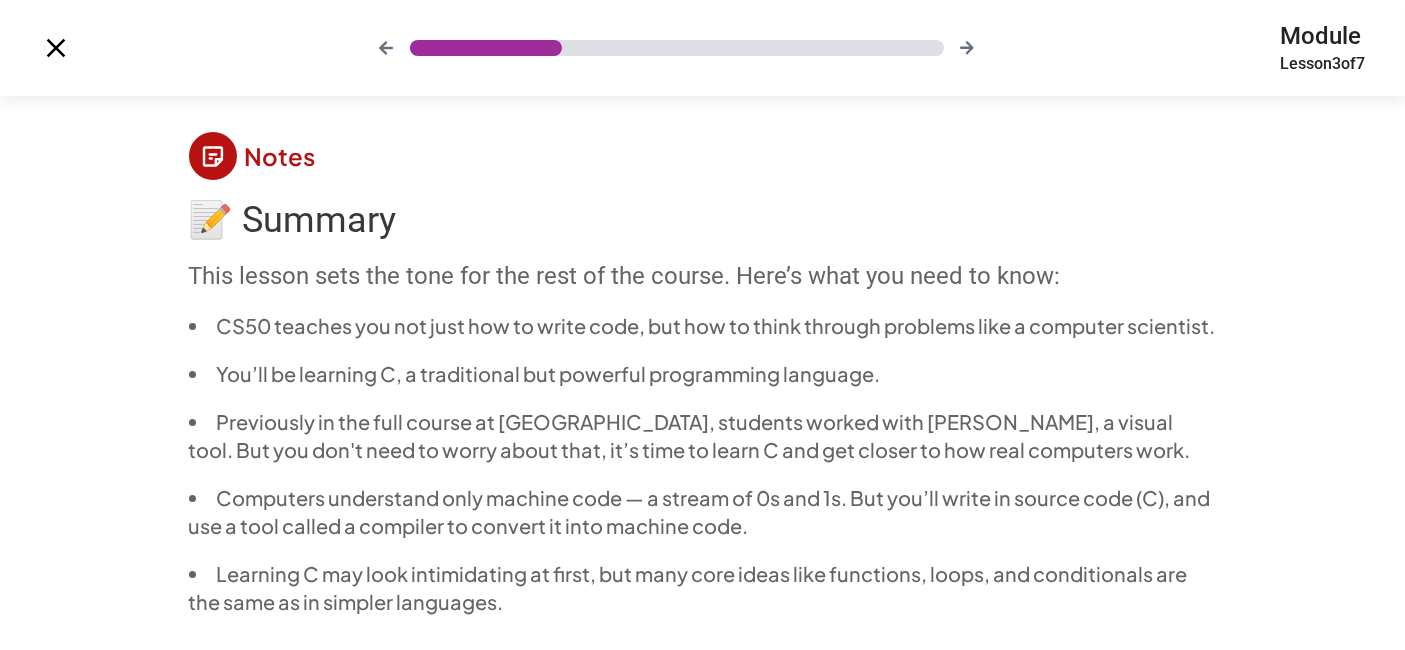 scroll, scrollTop: 453, scrollLeft: 0, axis: vertical 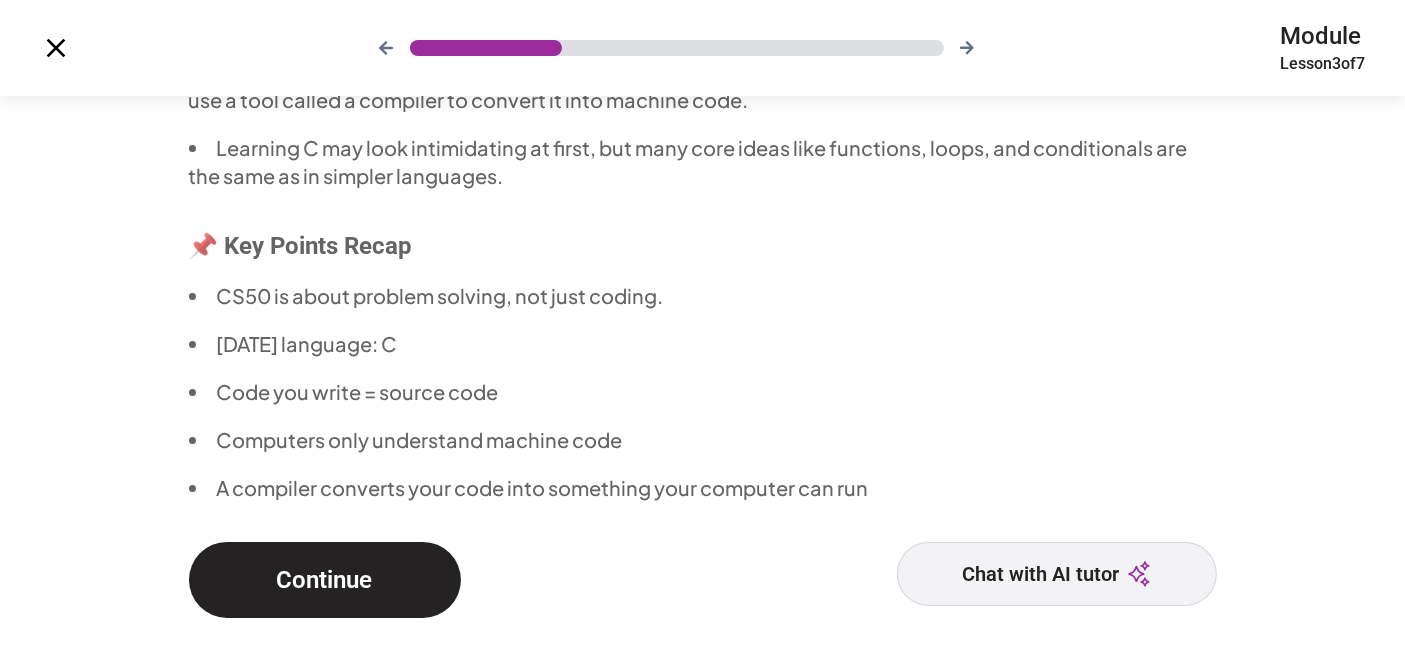 click on "Continue" at bounding box center (325, 580) 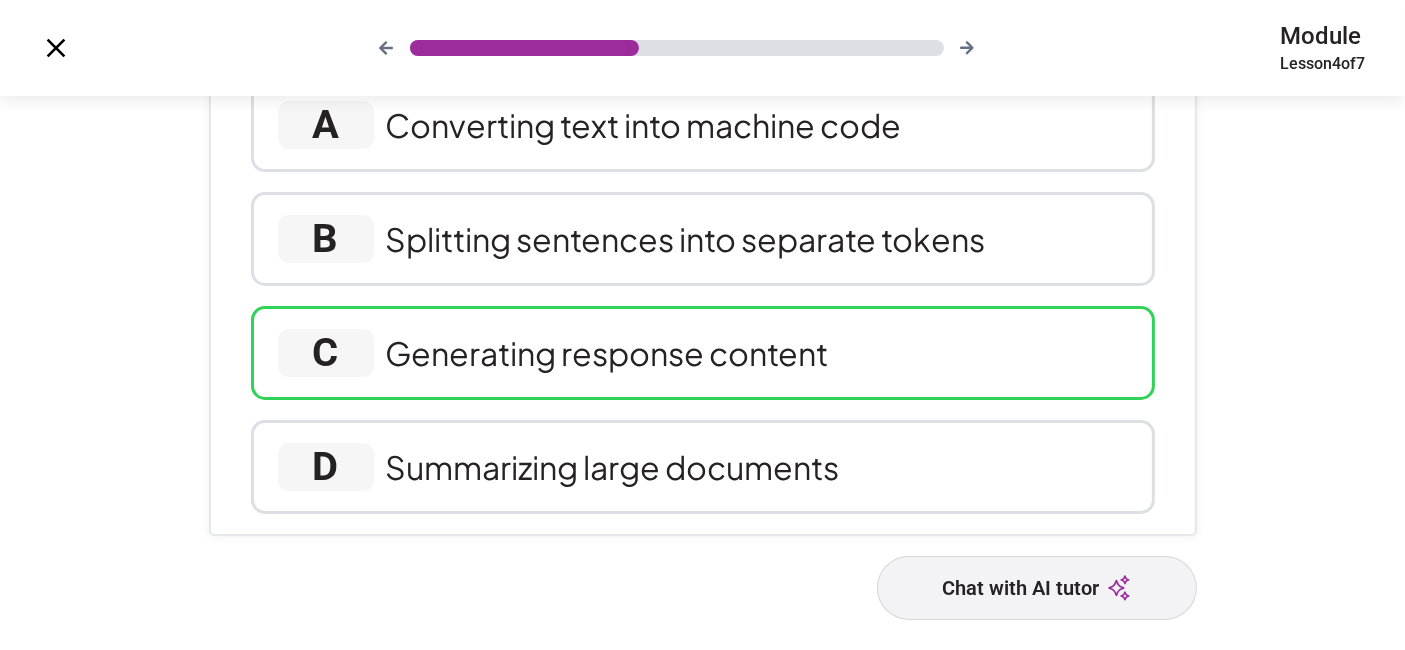 scroll, scrollTop: 0, scrollLeft: 0, axis: both 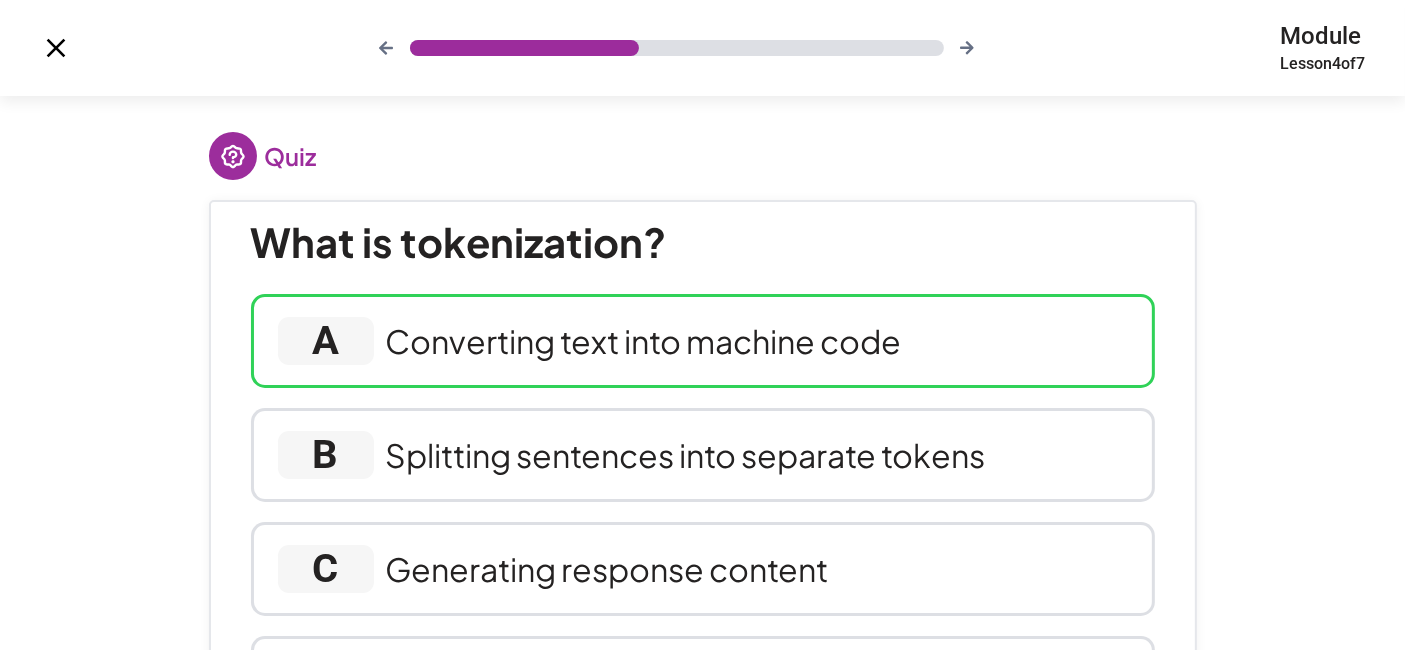 click on "A Converting text into machine code" at bounding box center [703, 341] 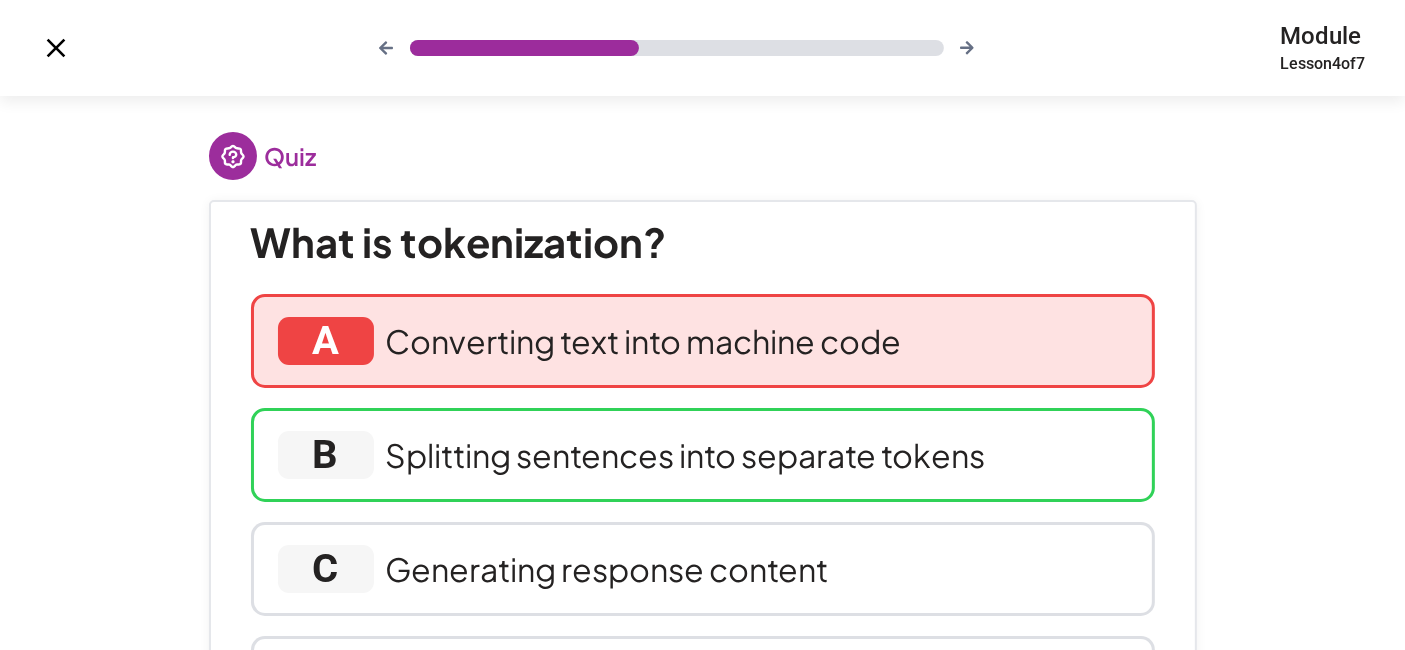 scroll, scrollTop: 351, scrollLeft: 0, axis: vertical 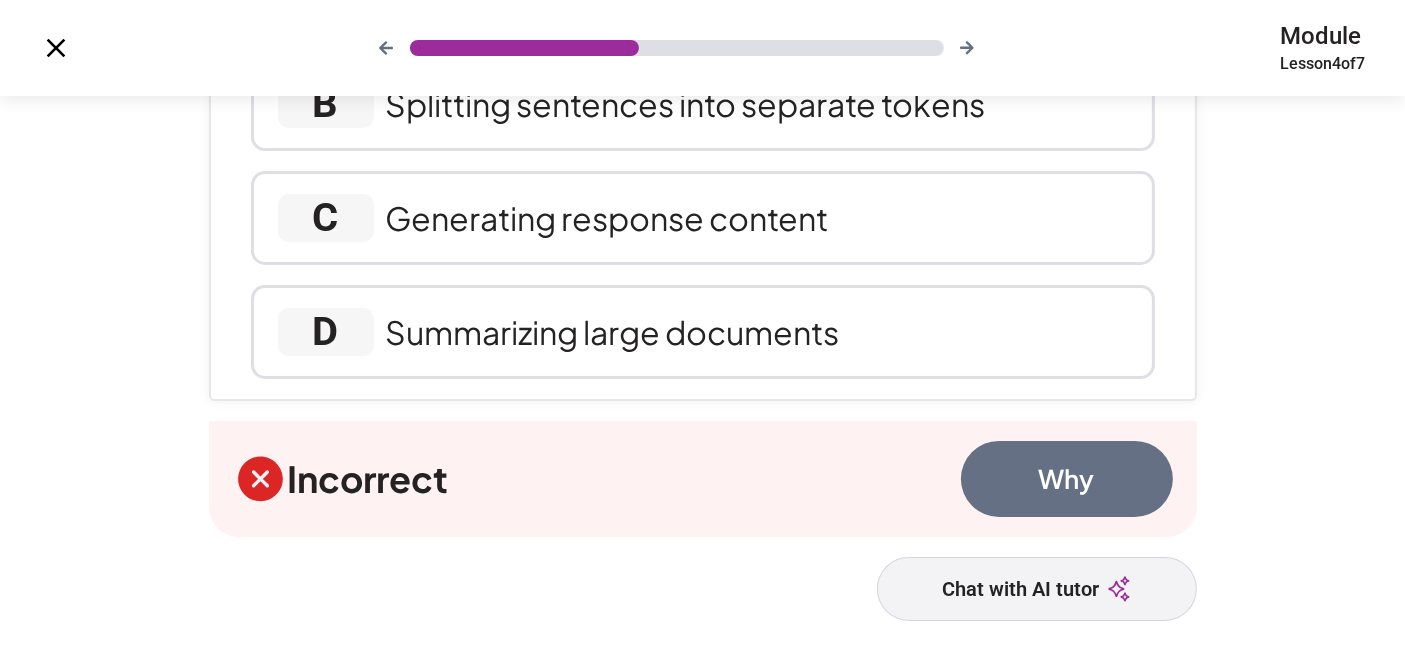 click on "Why" at bounding box center (1067, 479) 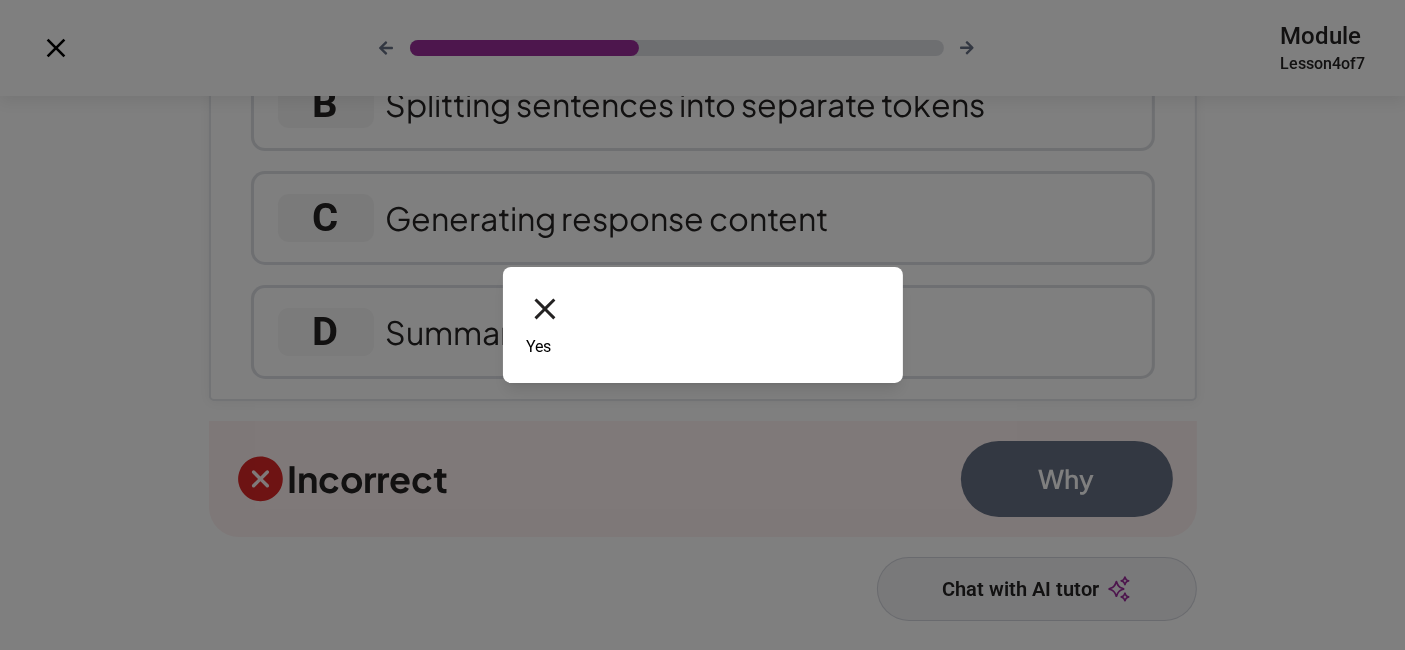 click 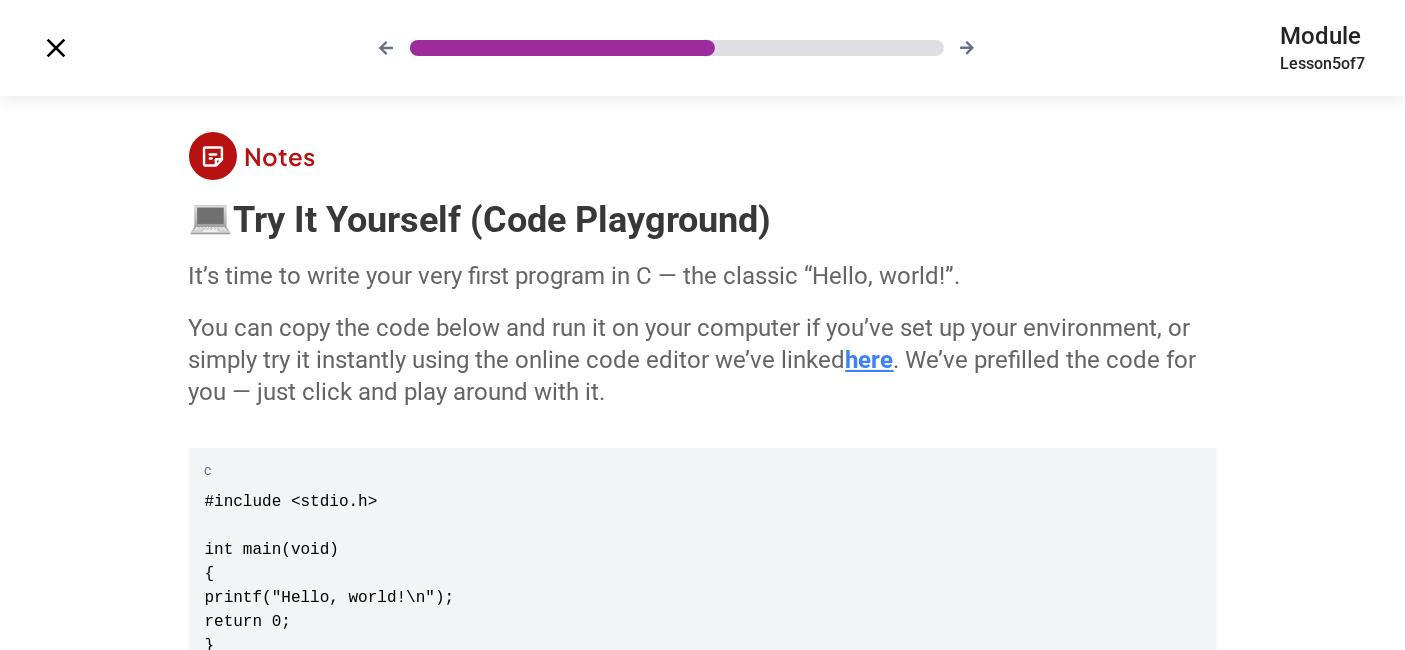 scroll, scrollTop: 147, scrollLeft: 0, axis: vertical 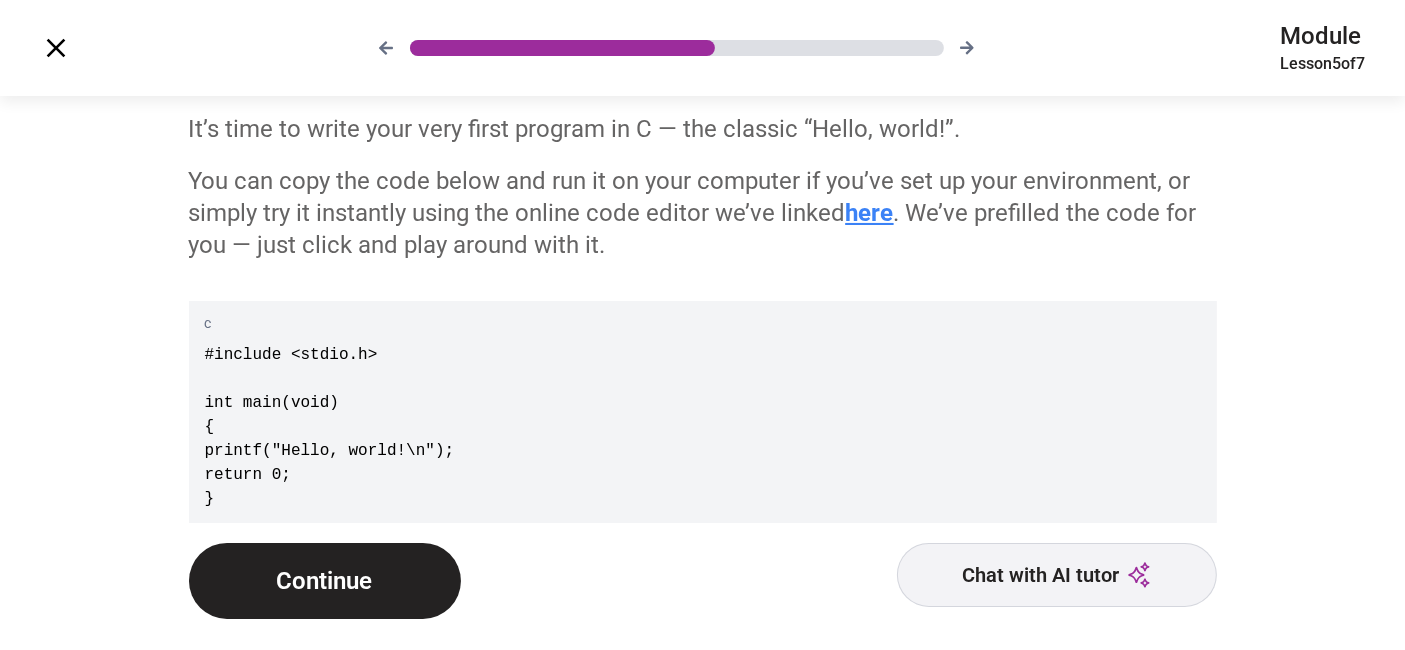 click on "Chat with AI tutor" at bounding box center (1057, 575) 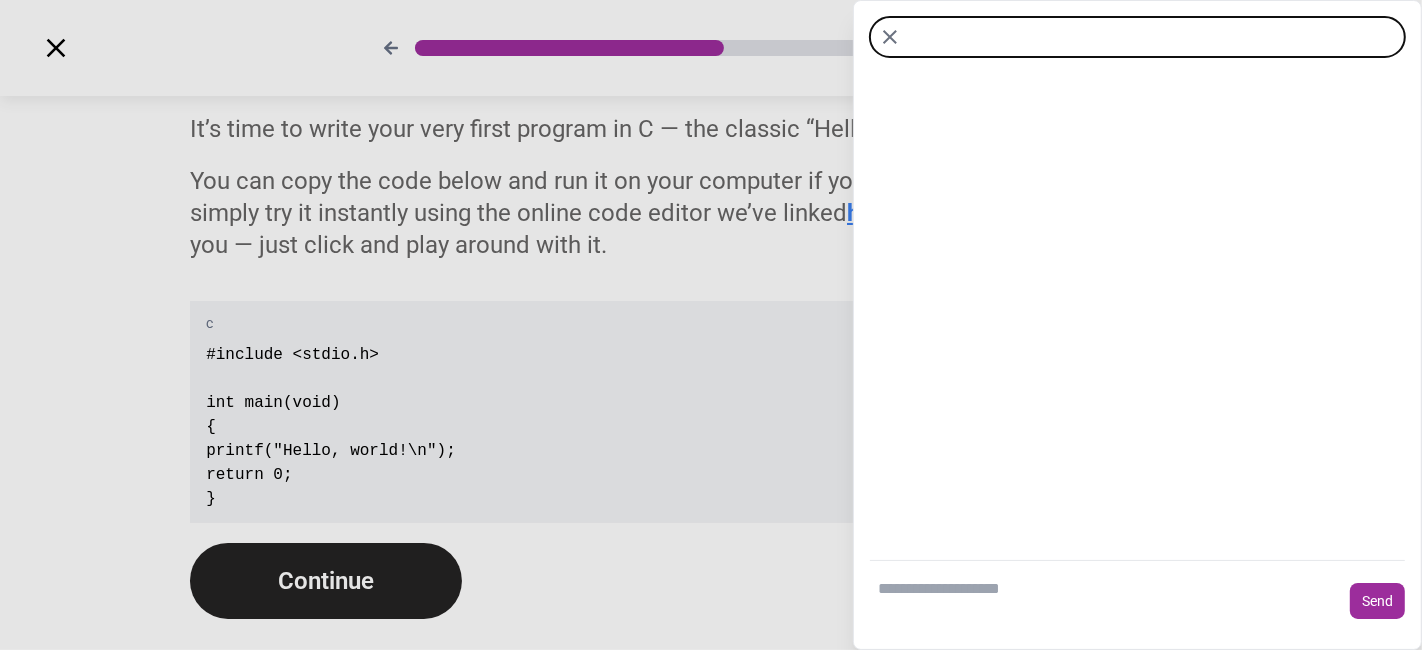 drag, startPoint x: 867, startPoint y: 172, endPoint x: 714, endPoint y: 209, distance: 157.4103 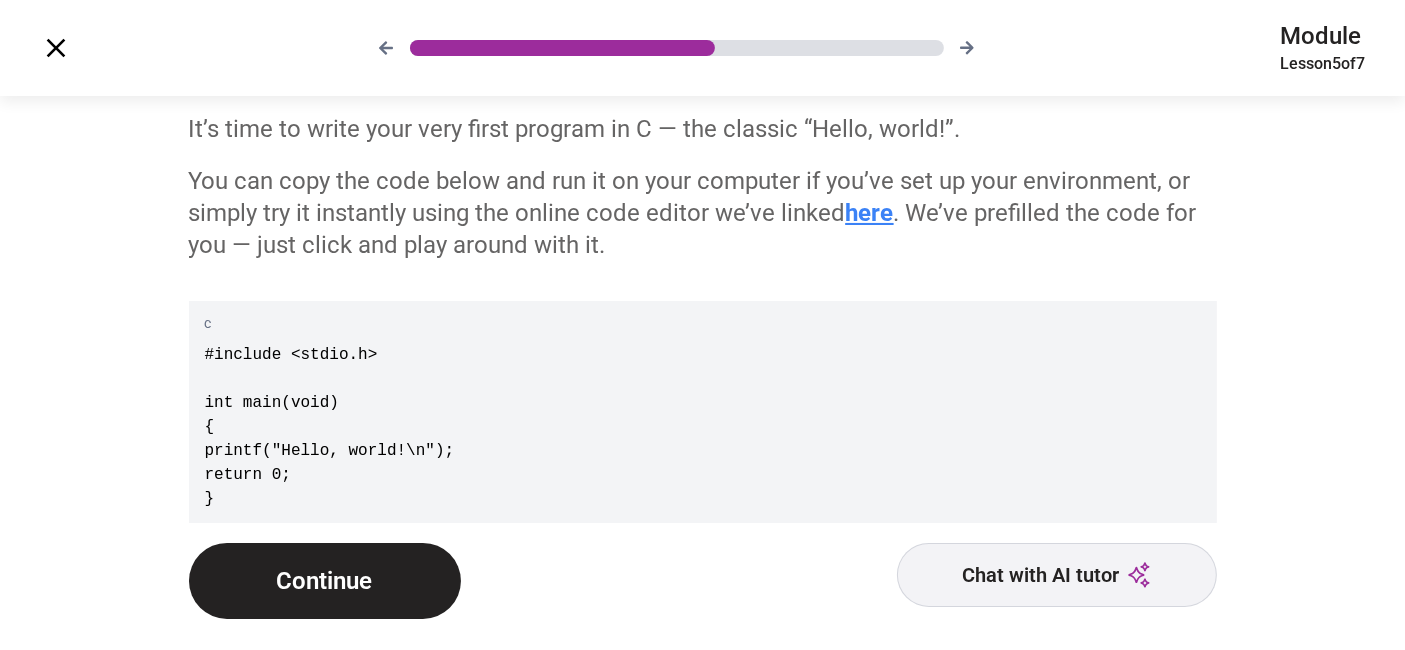drag, startPoint x: 142, startPoint y: 340, endPoint x: 108, endPoint y: 335, distance: 34.36568 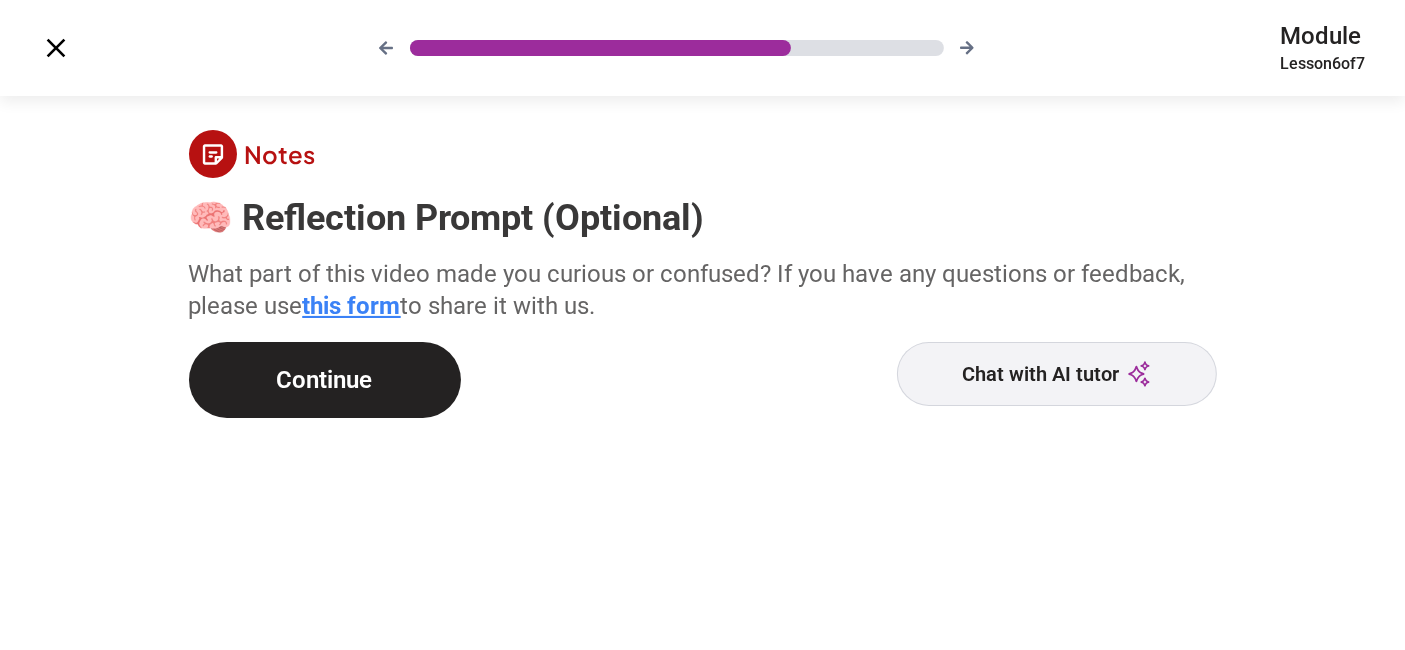 click on "Continue" at bounding box center (325, 380) 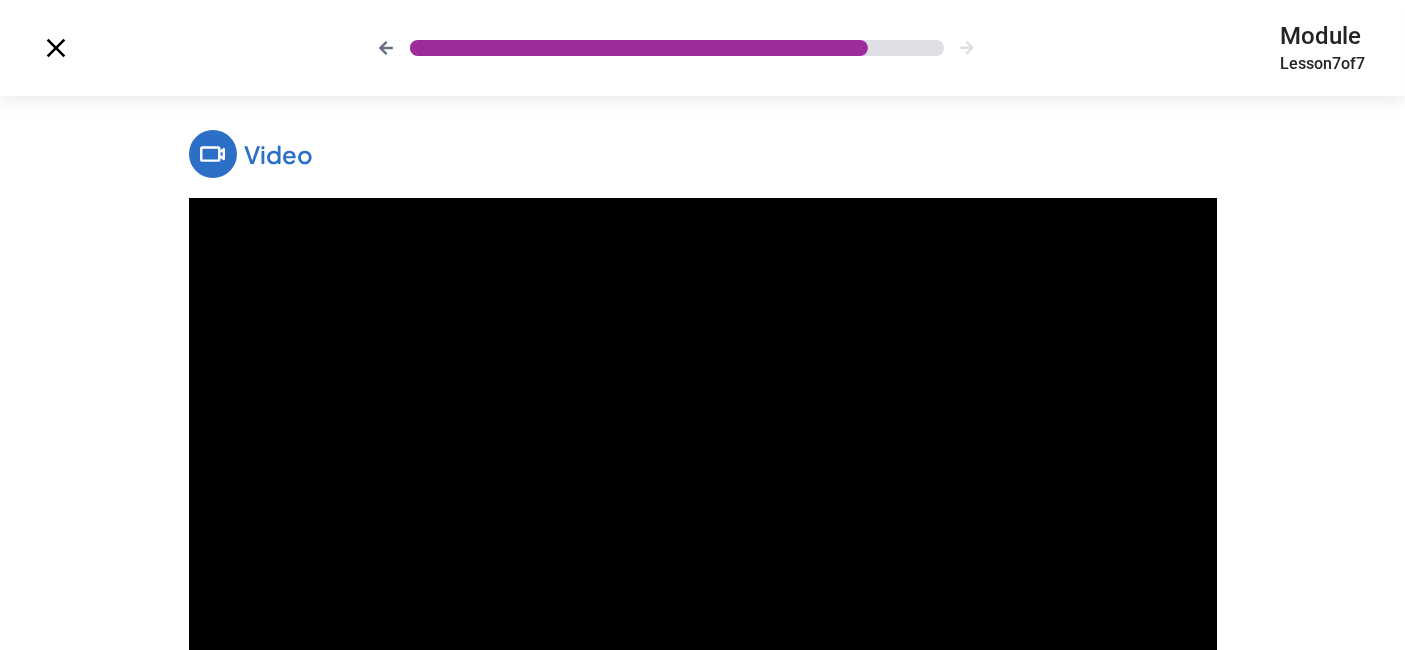 scroll, scrollTop: 209, scrollLeft: 0, axis: vertical 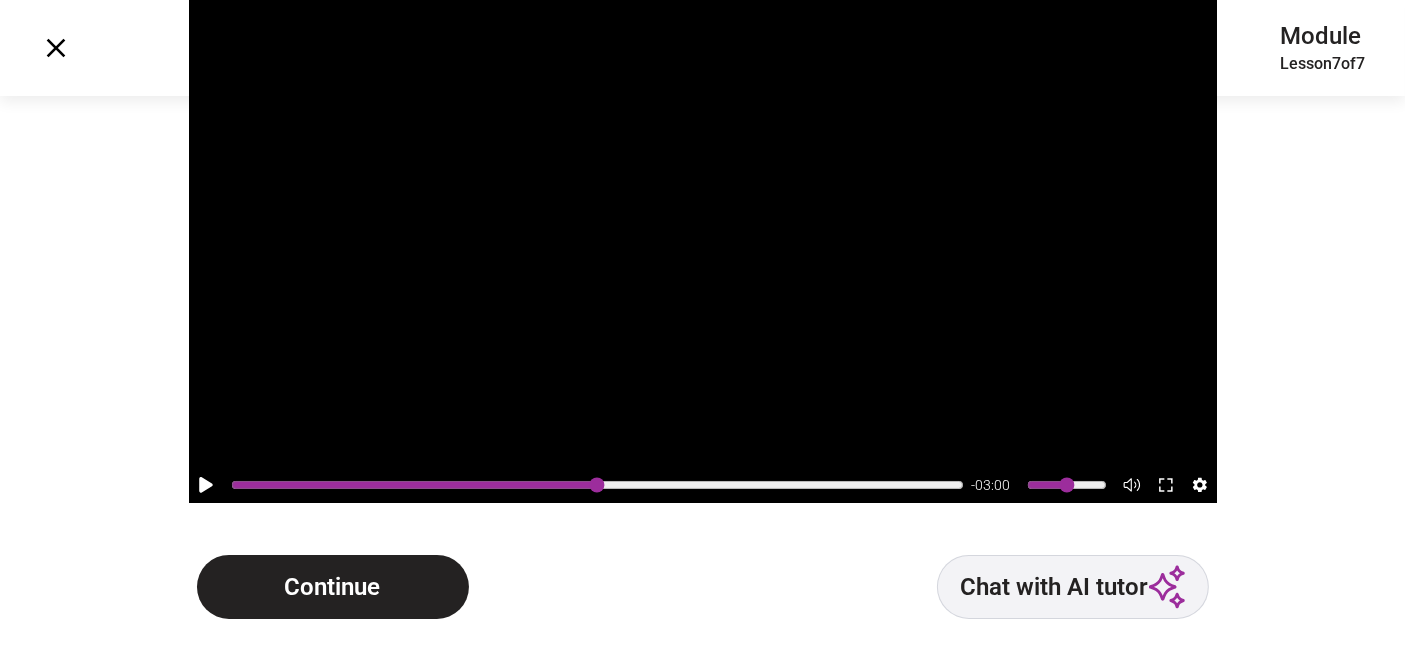click on "Continue" at bounding box center [333, 587] 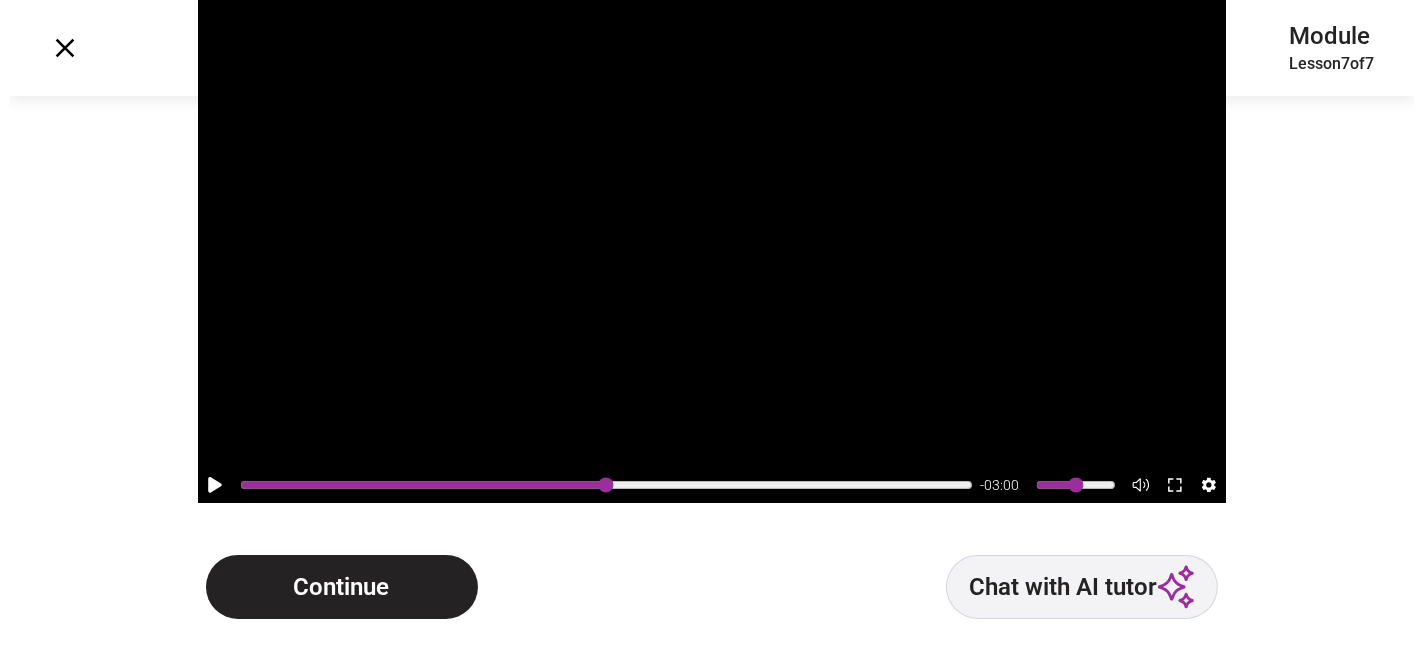 scroll, scrollTop: 0, scrollLeft: 0, axis: both 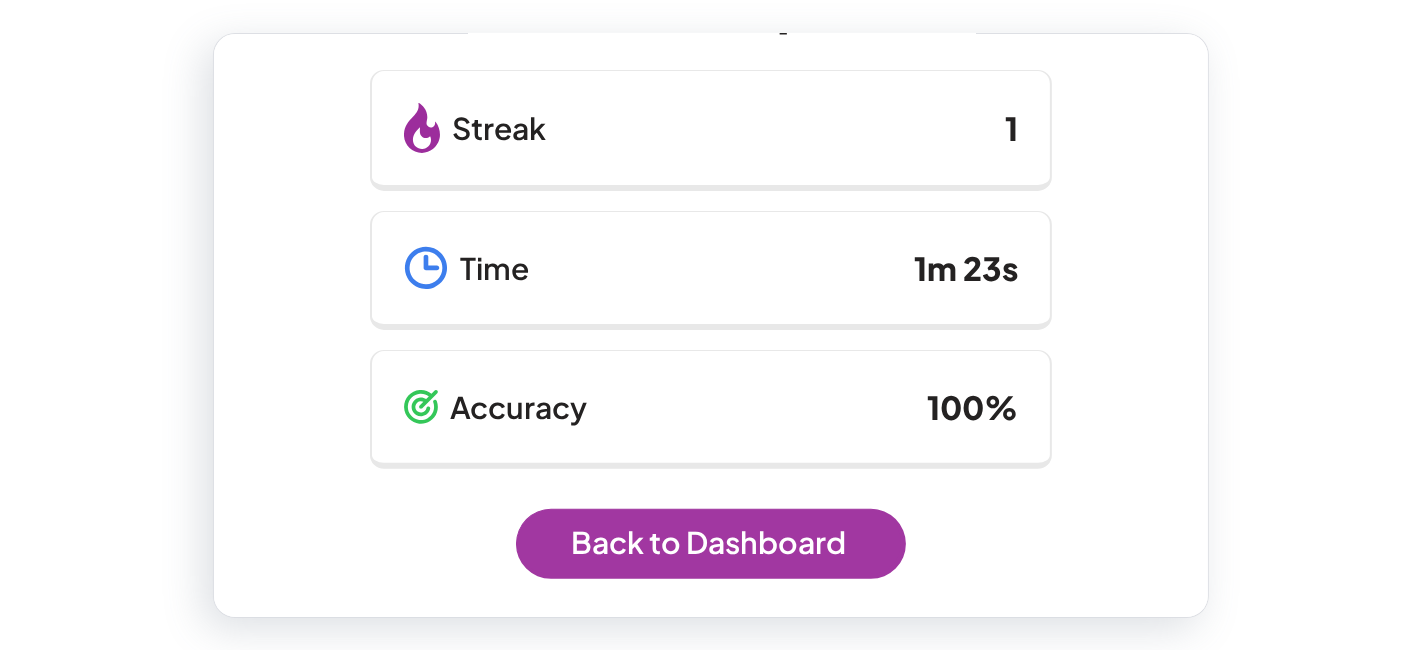 click on "Back to Dashboard" at bounding box center (710, 544) 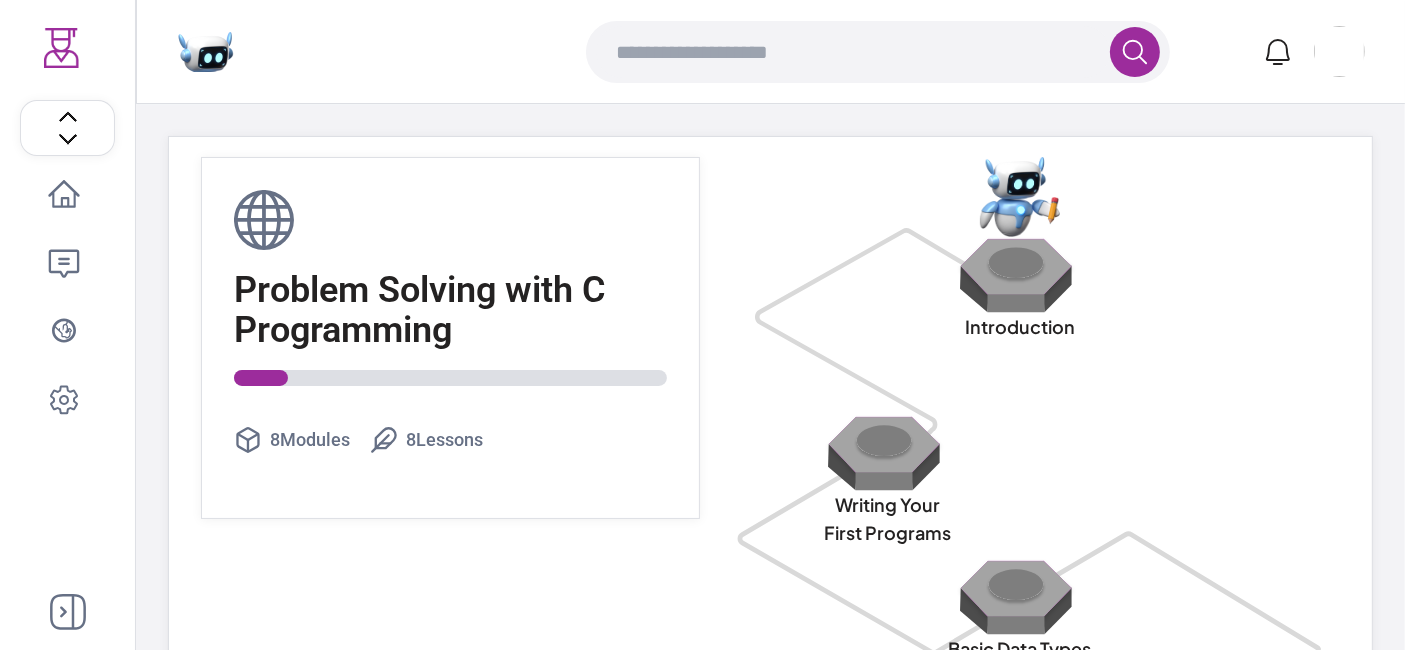 click 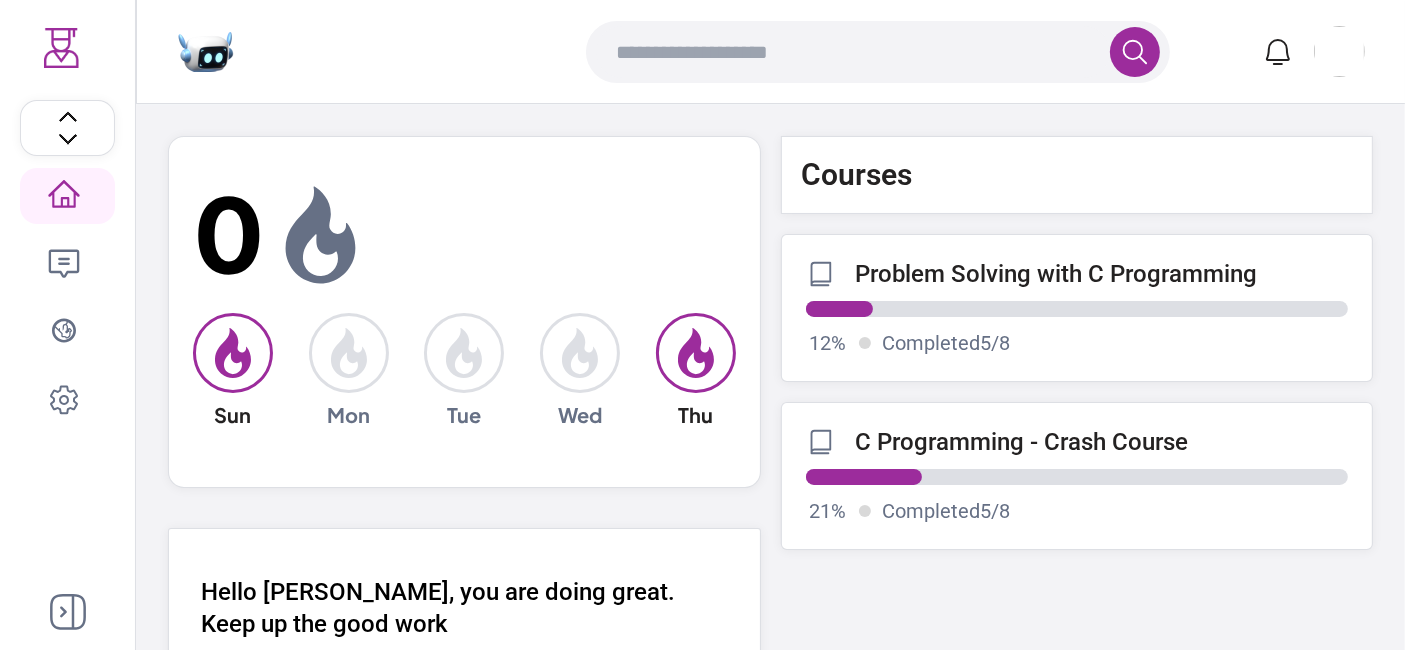 click 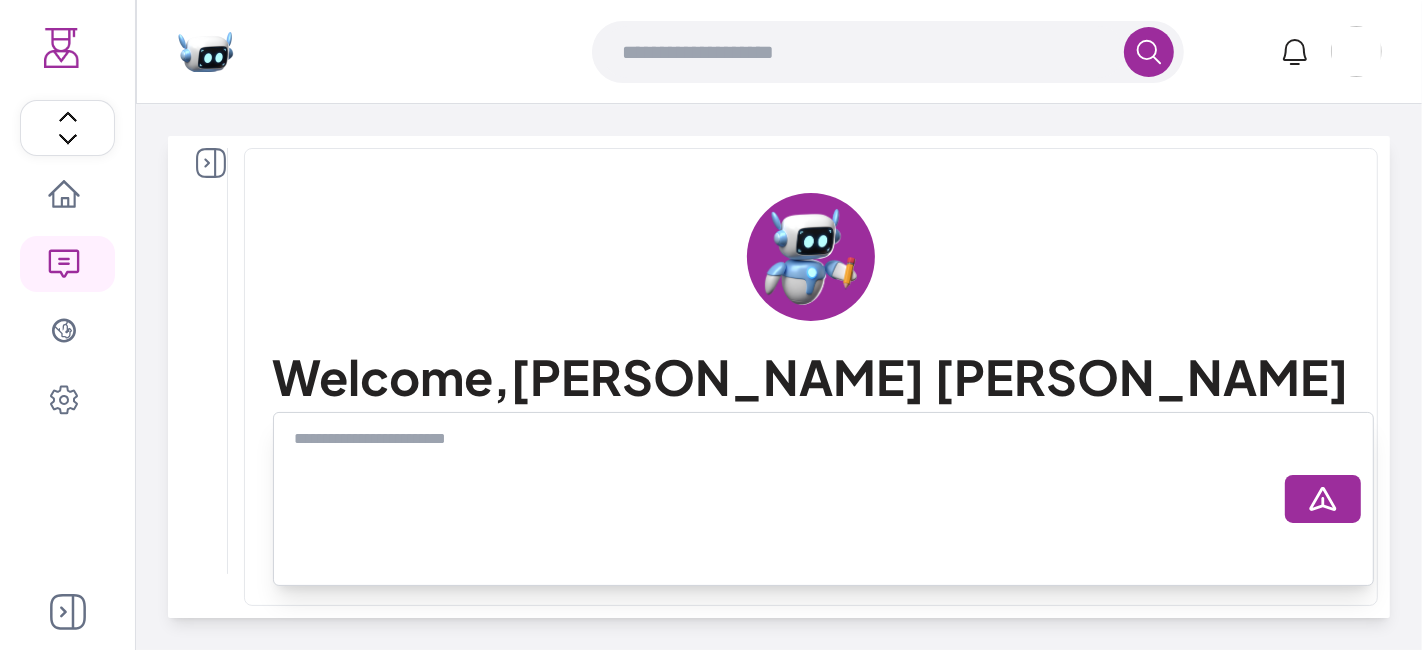 click on "Explore" at bounding box center [67, 332] 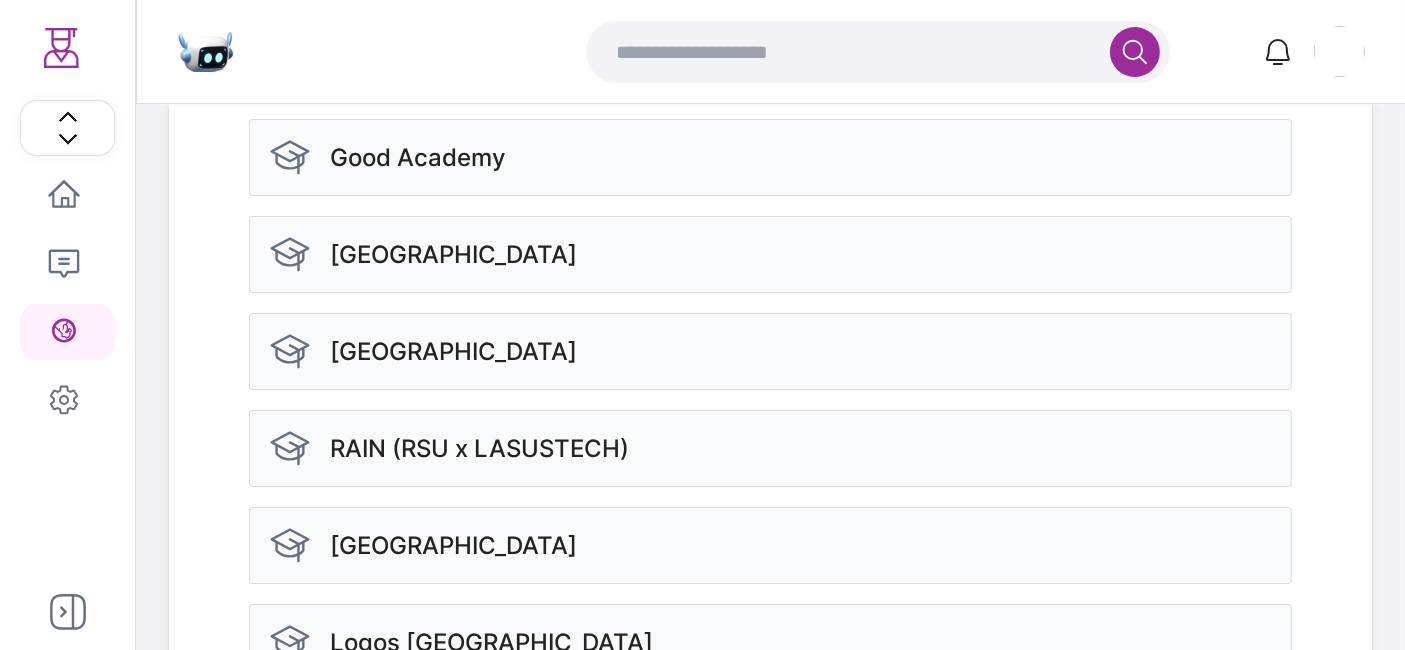 scroll, scrollTop: 602, scrollLeft: 0, axis: vertical 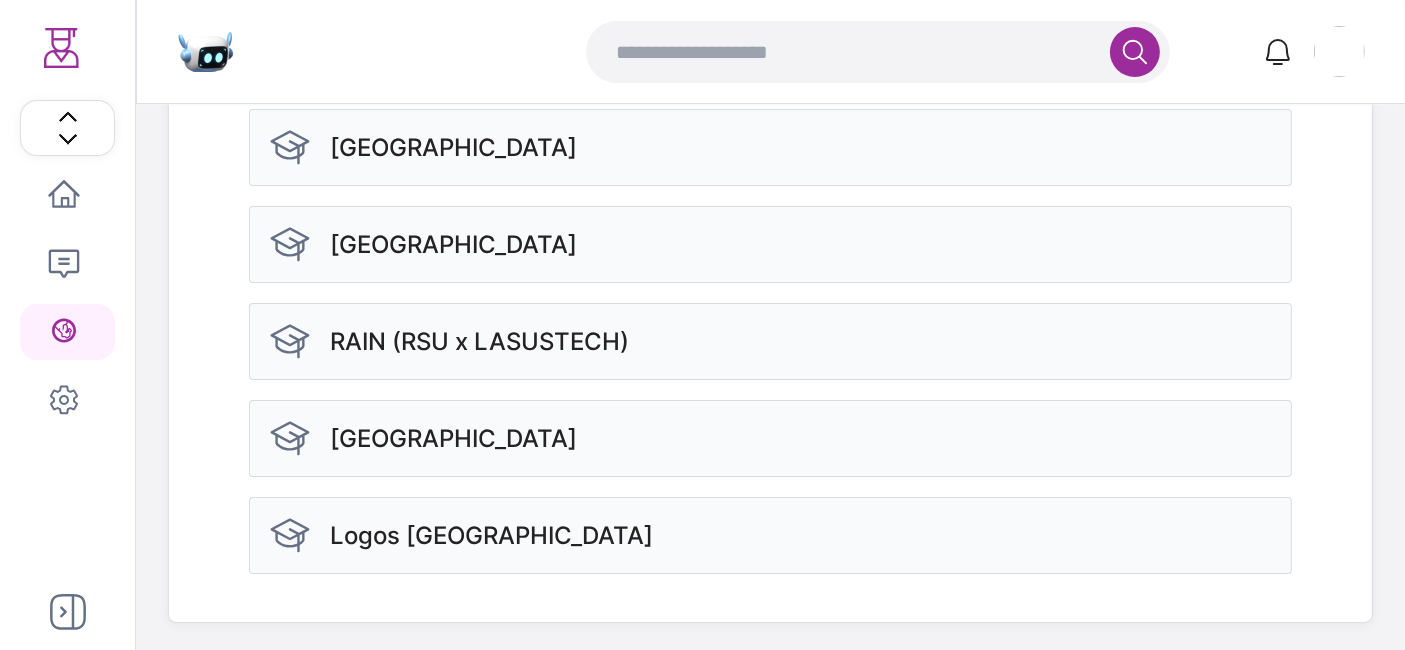 click 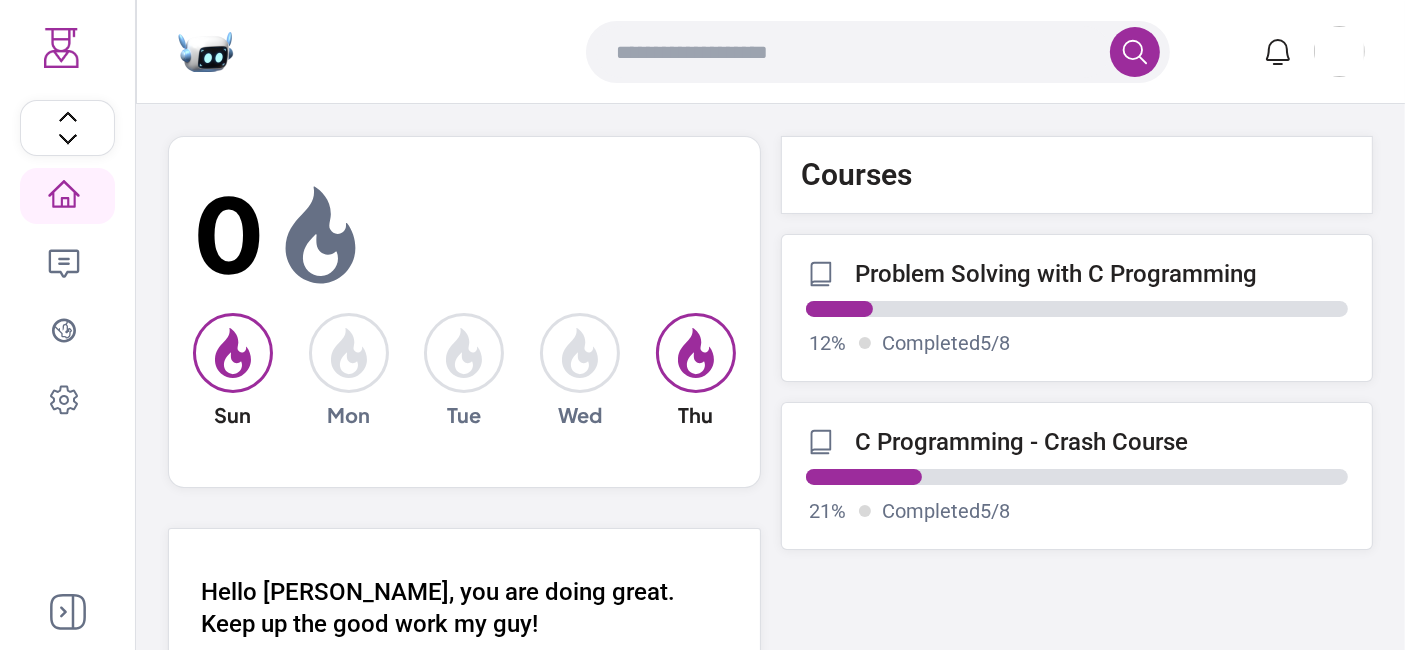 click on "Home Ai Chat Explore Settings" at bounding box center [67, 264] 